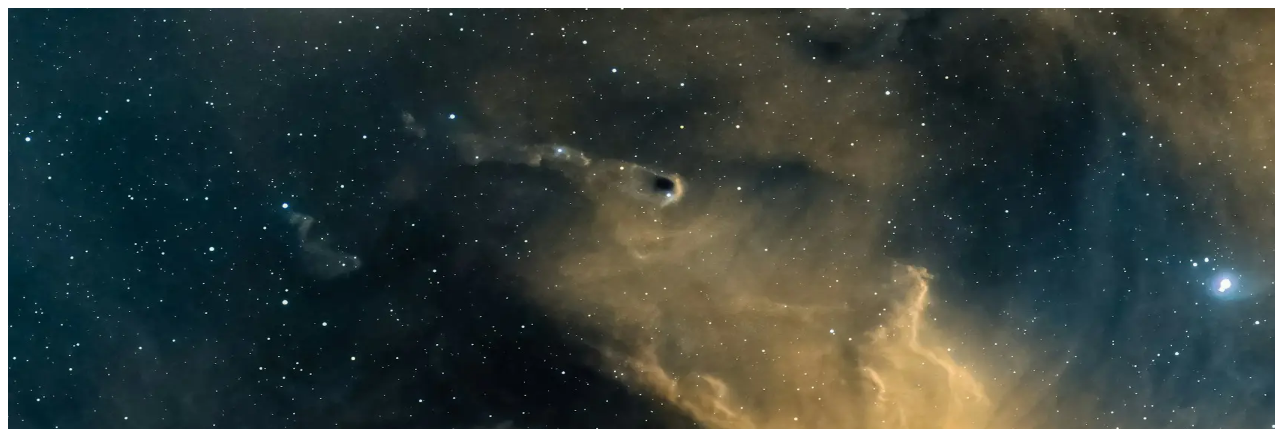 scroll, scrollTop: 0, scrollLeft: 0, axis: both 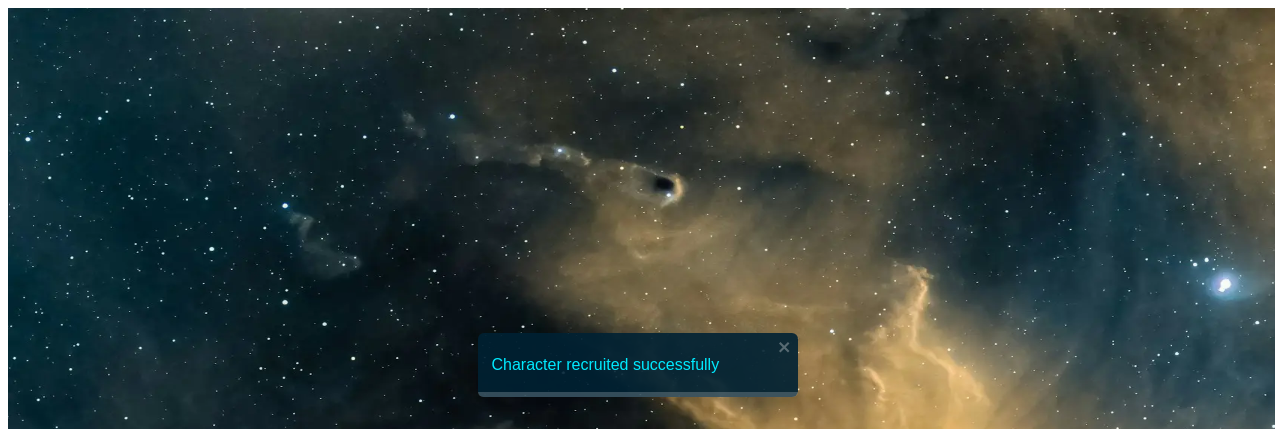 click on "Recruit" at bounding box center (37, 4022) 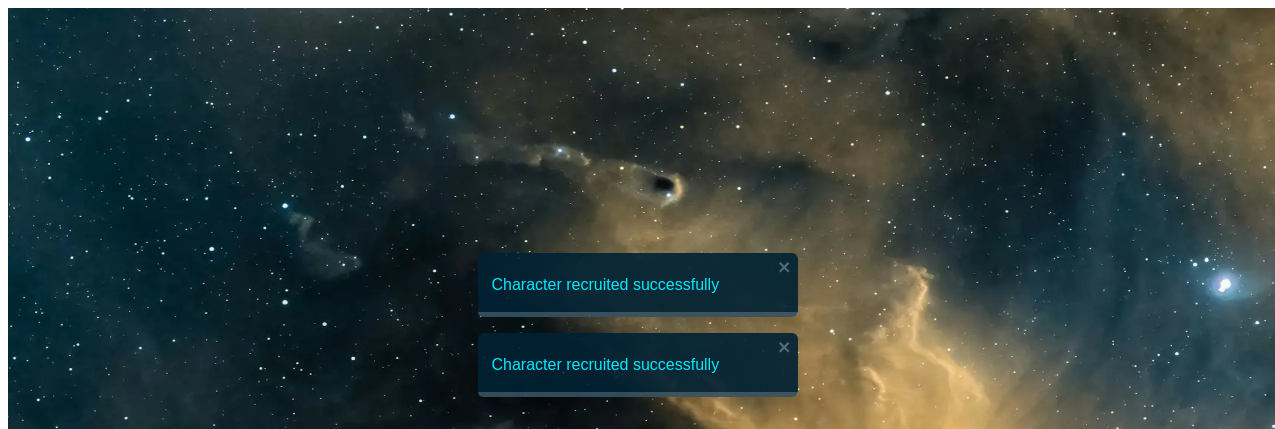 click on "Recruit" at bounding box center (37, 4022) 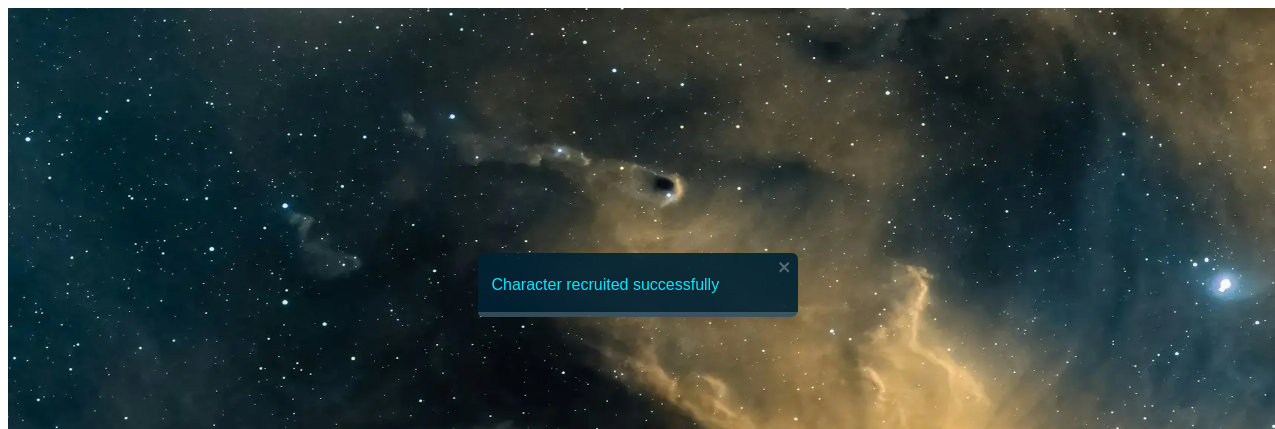 scroll, scrollTop: 0, scrollLeft: 0, axis: both 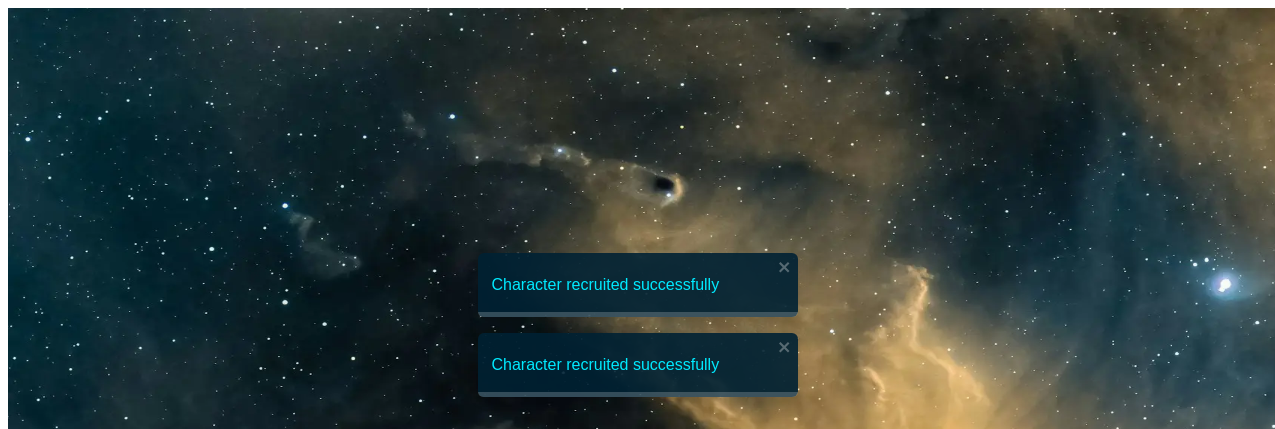 click at bounding box center (28, 3579) 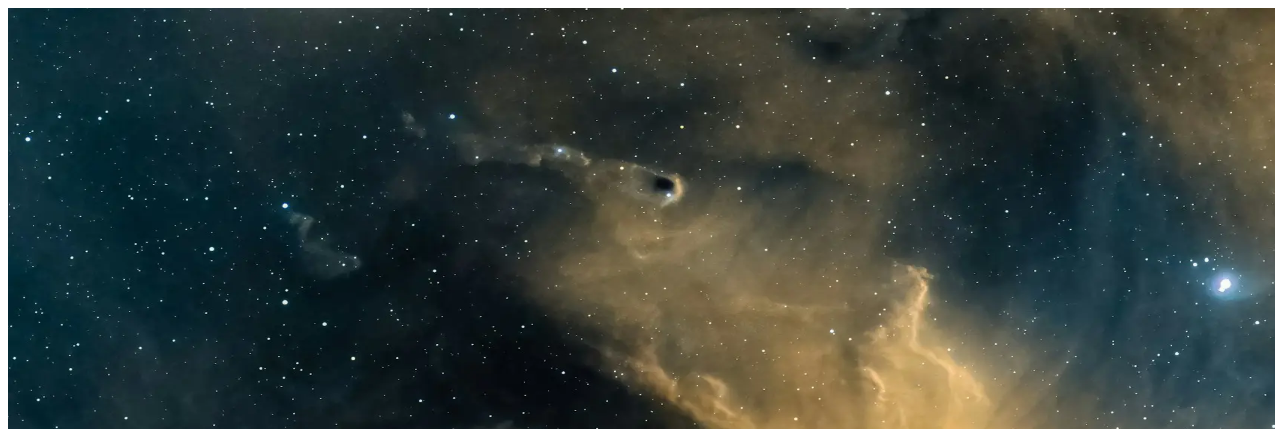 scroll, scrollTop: 650, scrollLeft: 0, axis: vertical 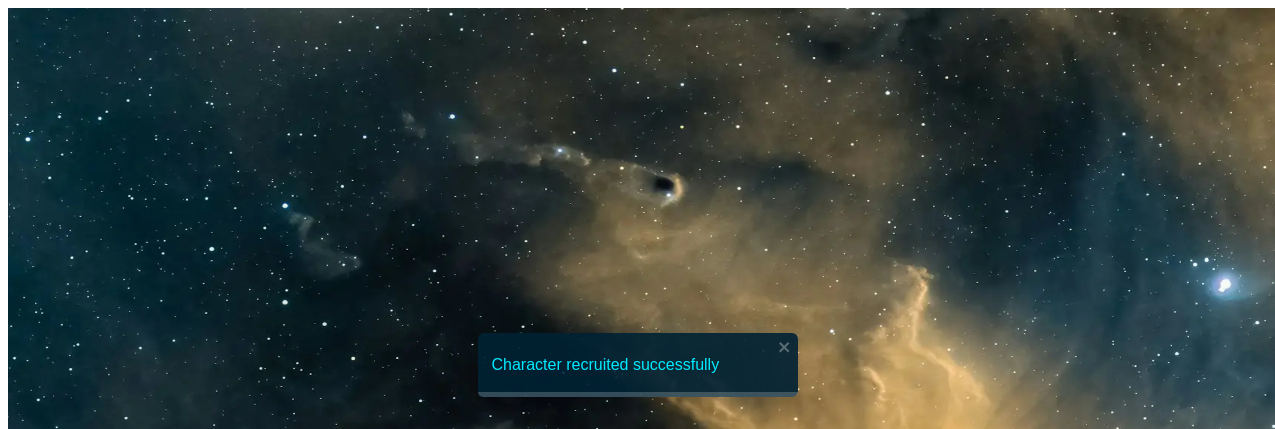 click on "Recruit" at bounding box center [37, 6908] 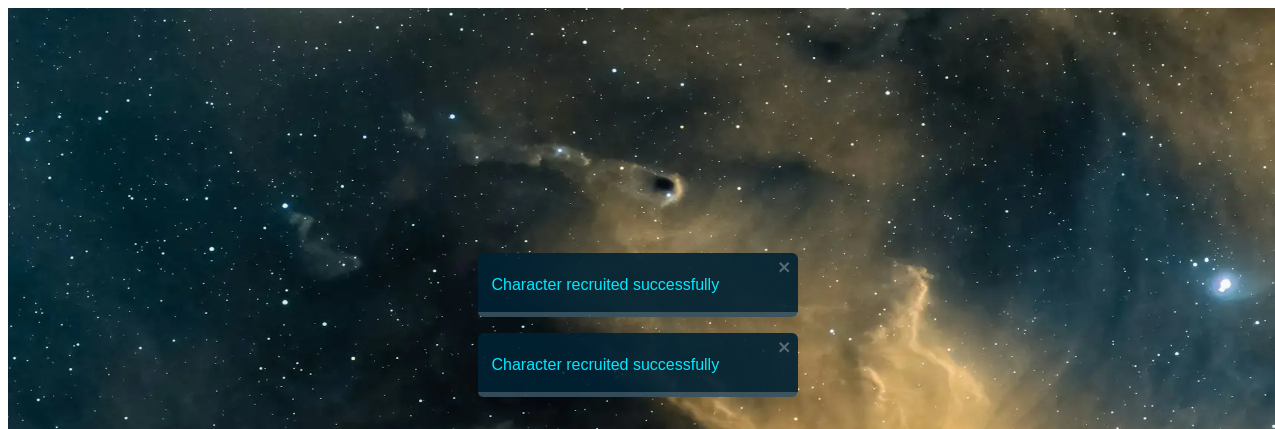 click at bounding box center [28, 6447] 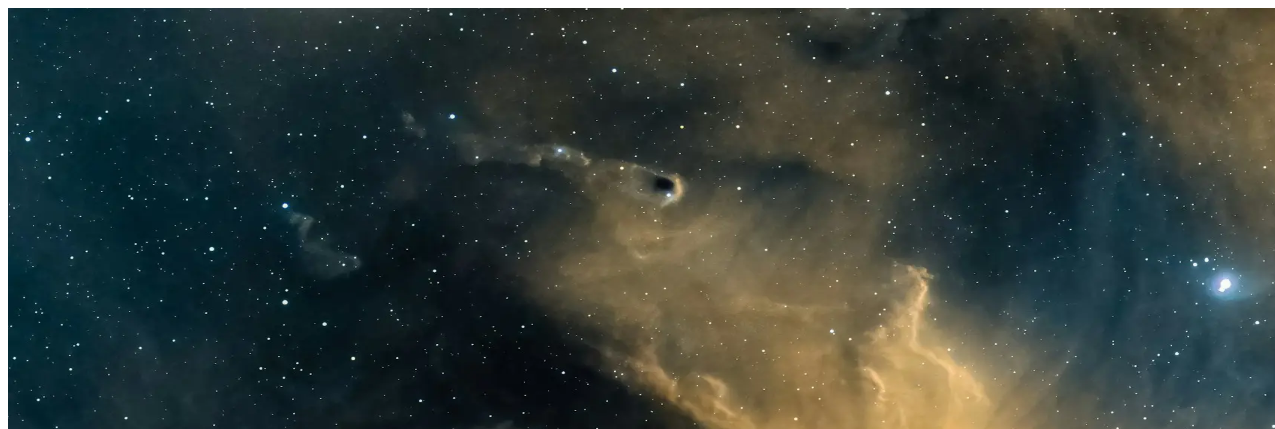 scroll, scrollTop: 4659, scrollLeft: 0, axis: vertical 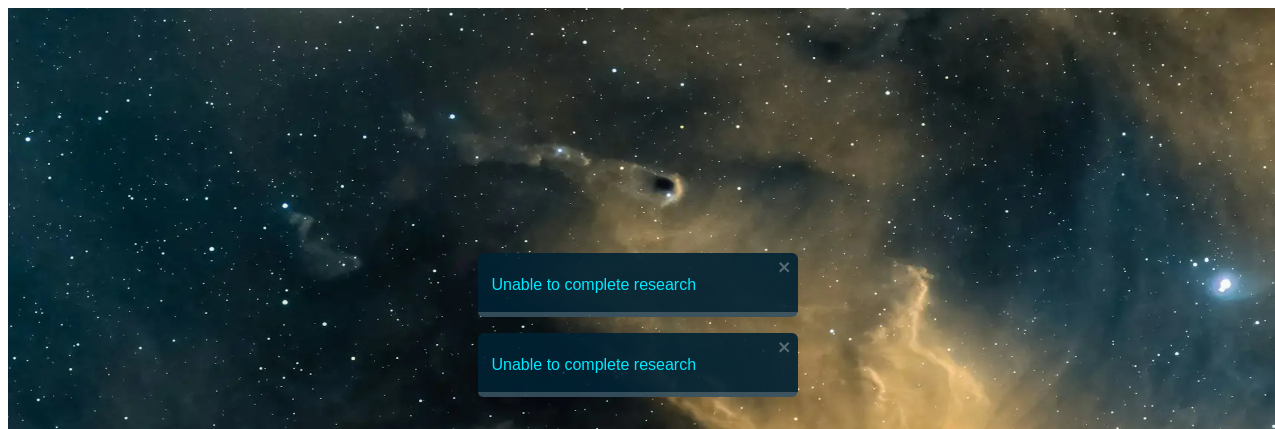 click at bounding box center [28, 3477] 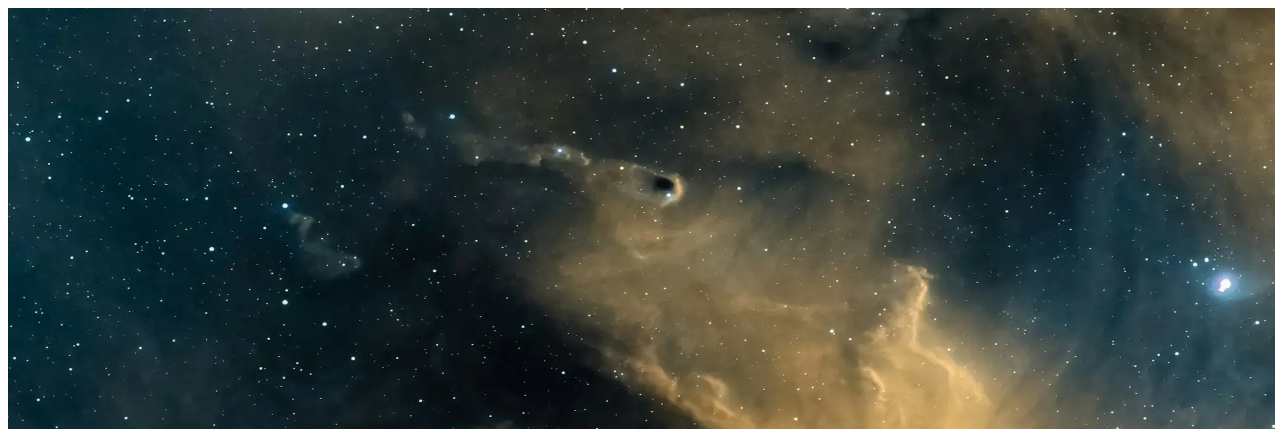scroll, scrollTop: 393, scrollLeft: 0, axis: vertical 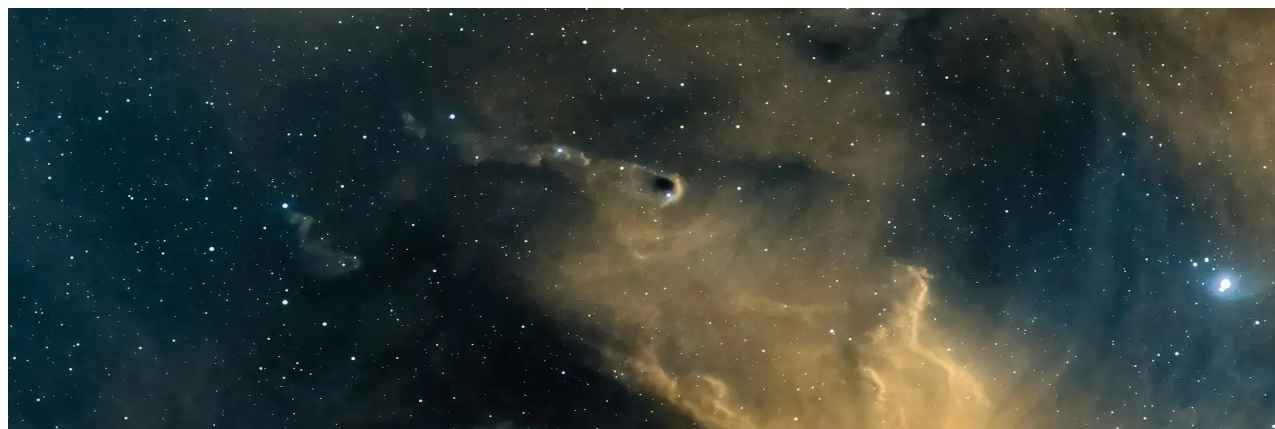 click at bounding box center (741, 1698) 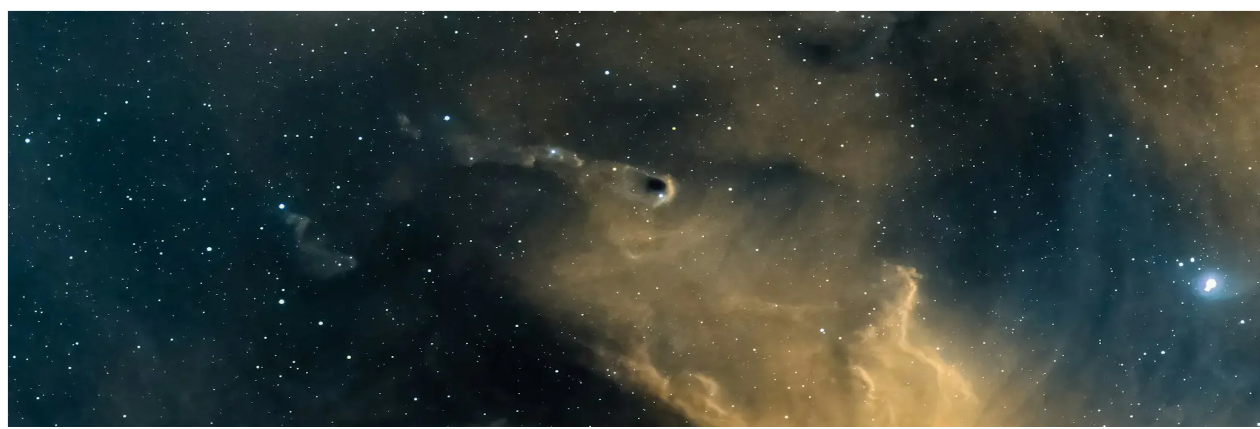 scroll, scrollTop: 672, scrollLeft: 0, axis: vertical 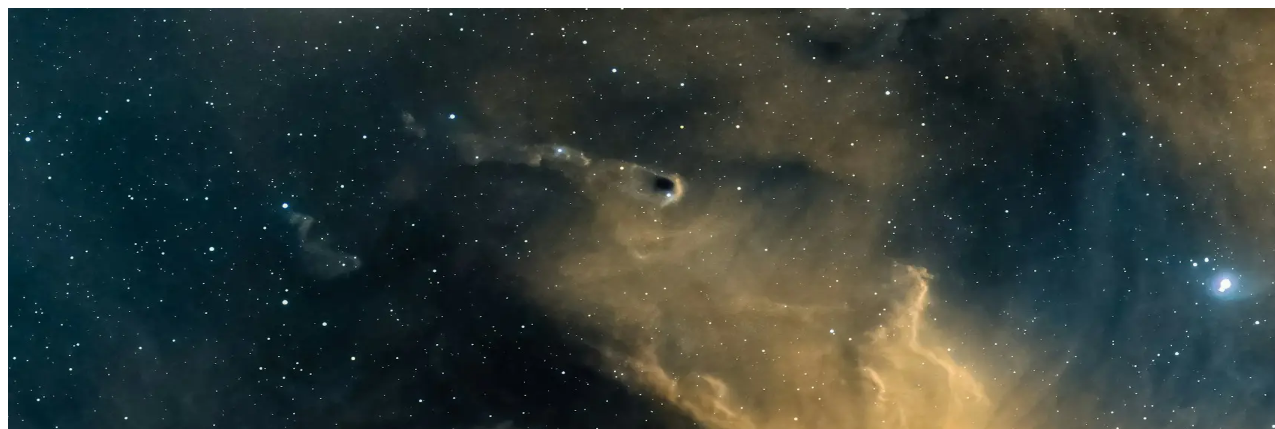 click at bounding box center [46, 1125] 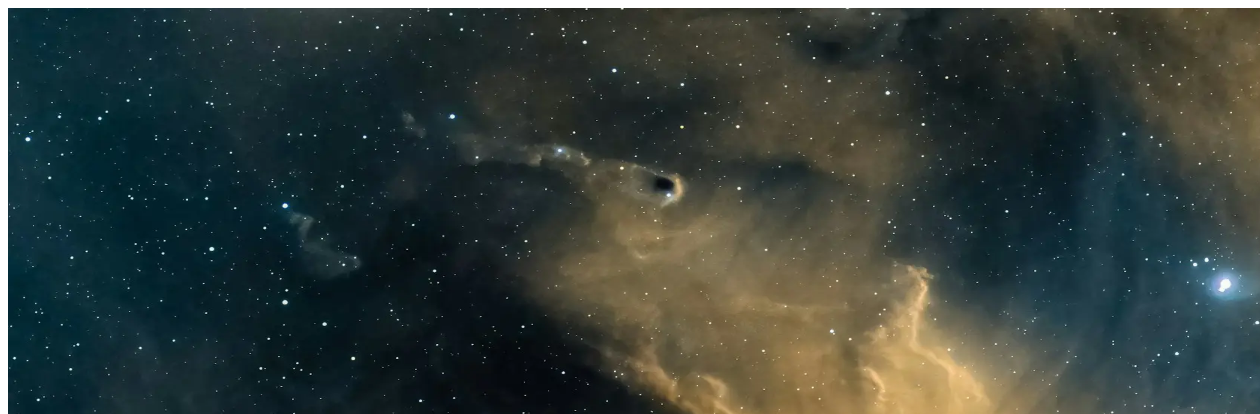 click on "Home" at bounding box center (107, 1178) 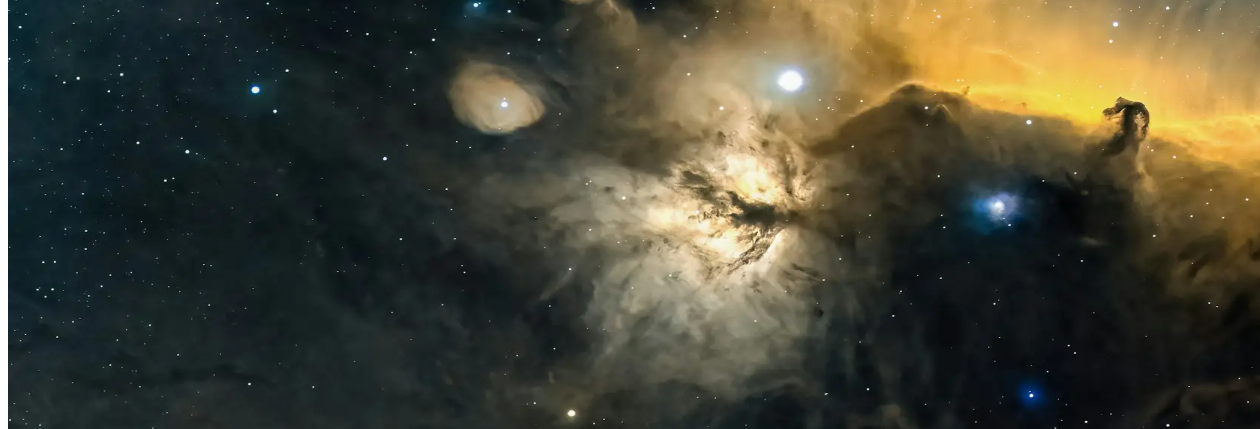scroll, scrollTop: 519, scrollLeft: 0, axis: vertical 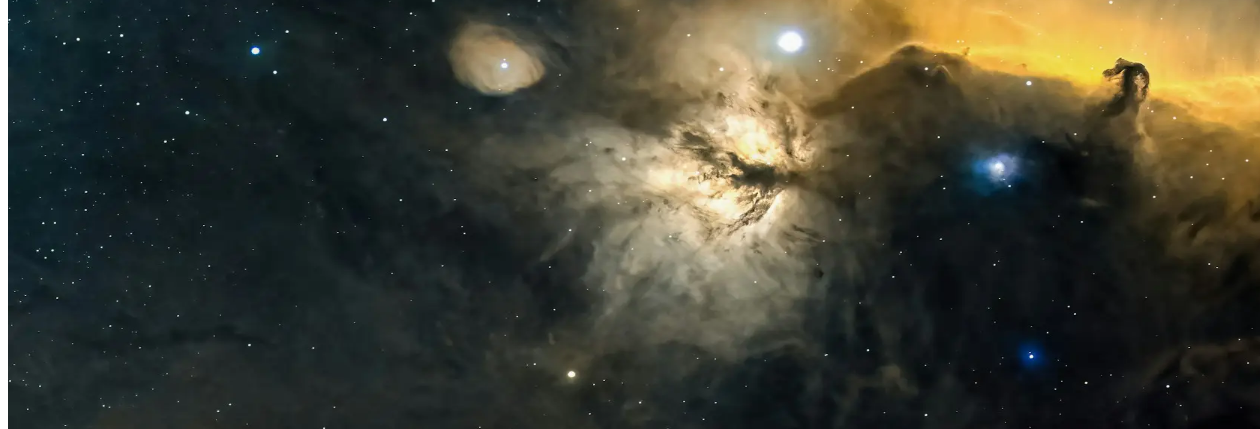 click on "ENTER" at bounding box center [34, 1188] 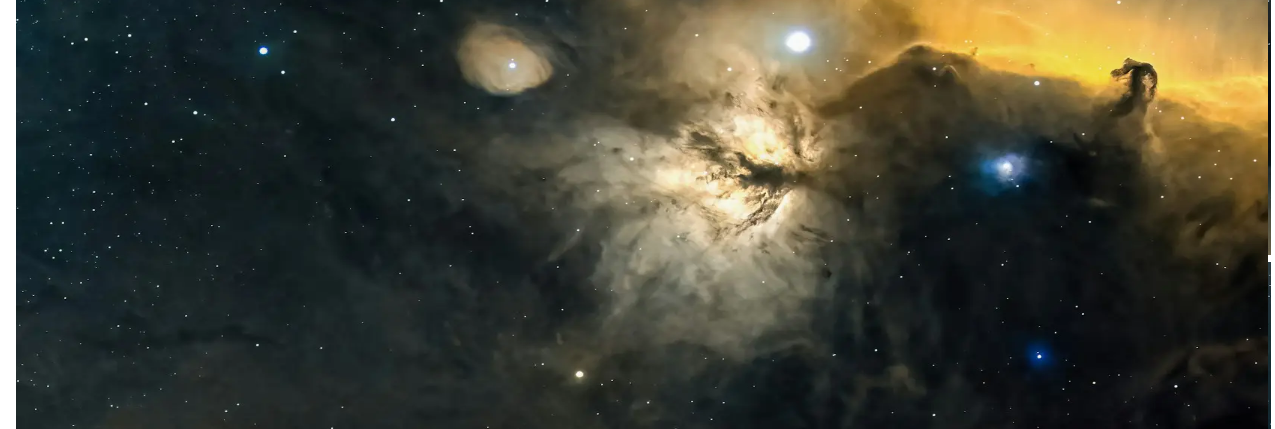 scroll, scrollTop: 0, scrollLeft: 0, axis: both 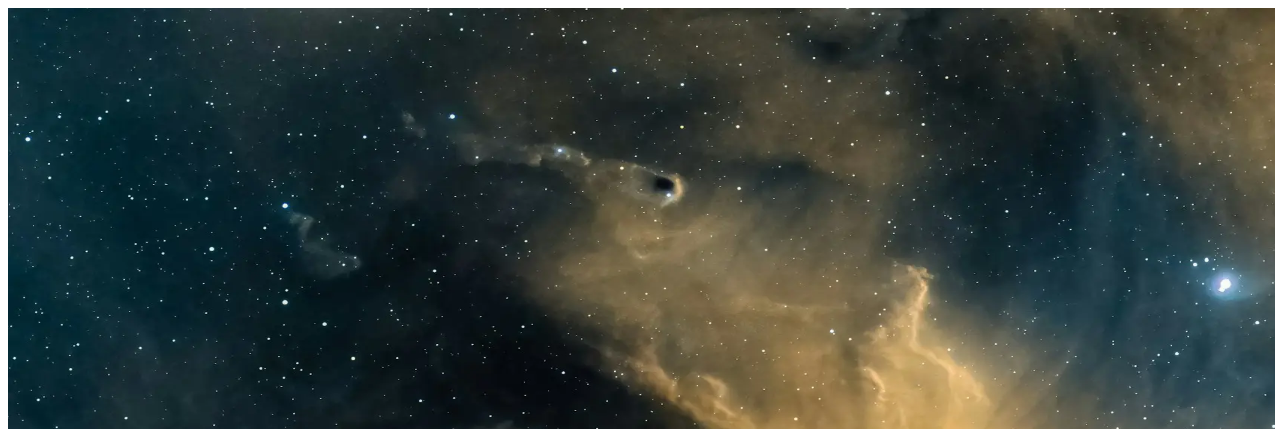 click on "Planet Details  [p]" at bounding box center (64, 4139) 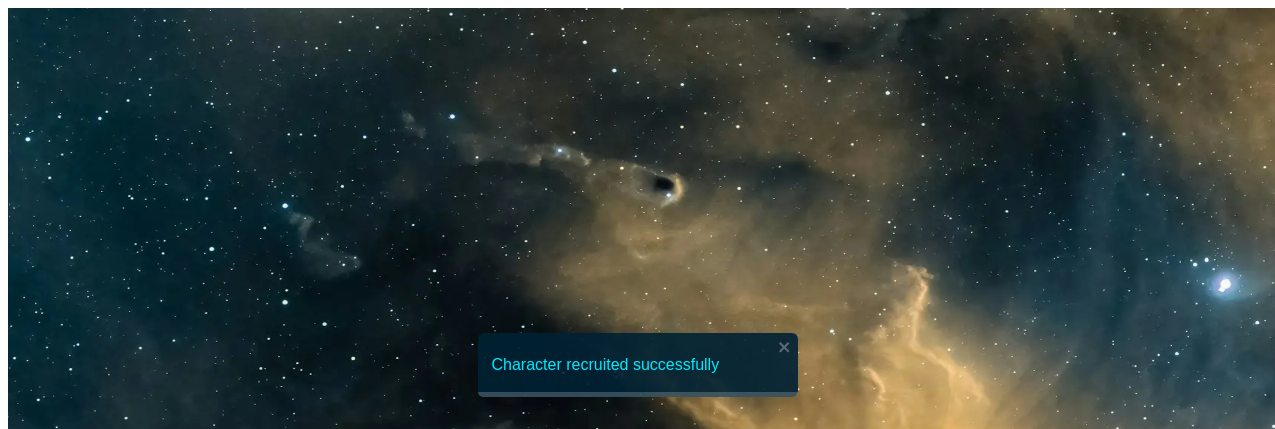 scroll, scrollTop: 0, scrollLeft: 0, axis: both 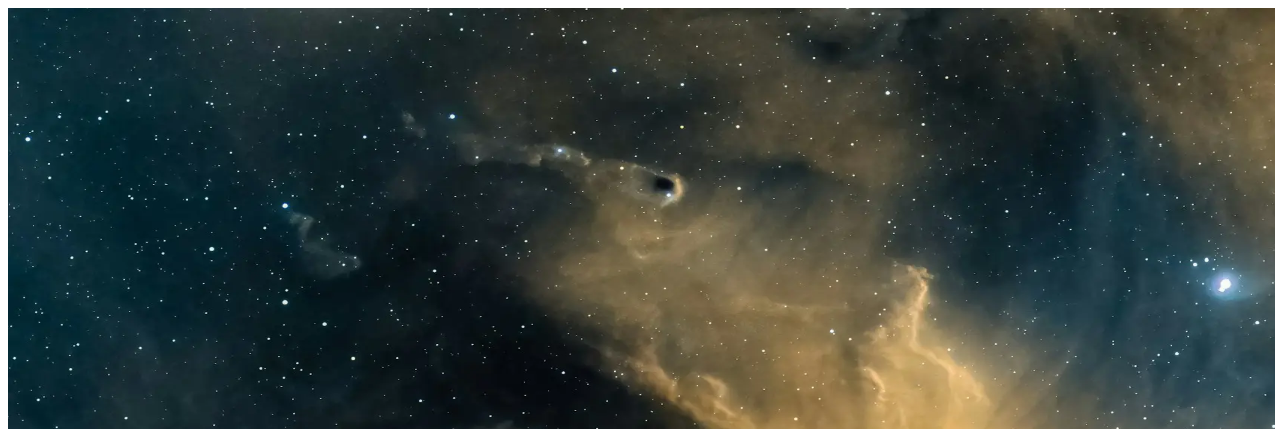 click on "Planet Details  [p]" at bounding box center [64, 4139] 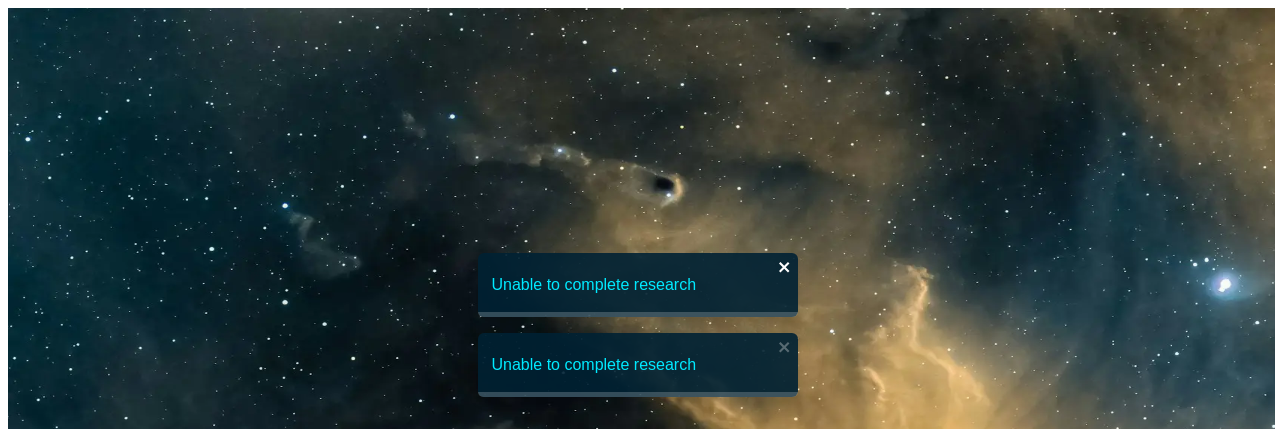click at bounding box center [785, 267] 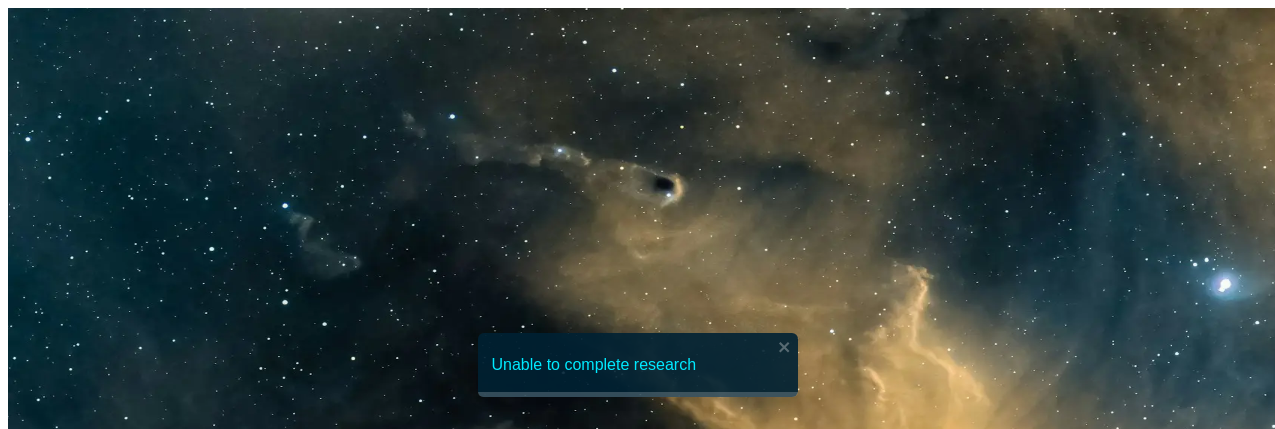 click on "Unable to complete research" at bounding box center [638, 365] 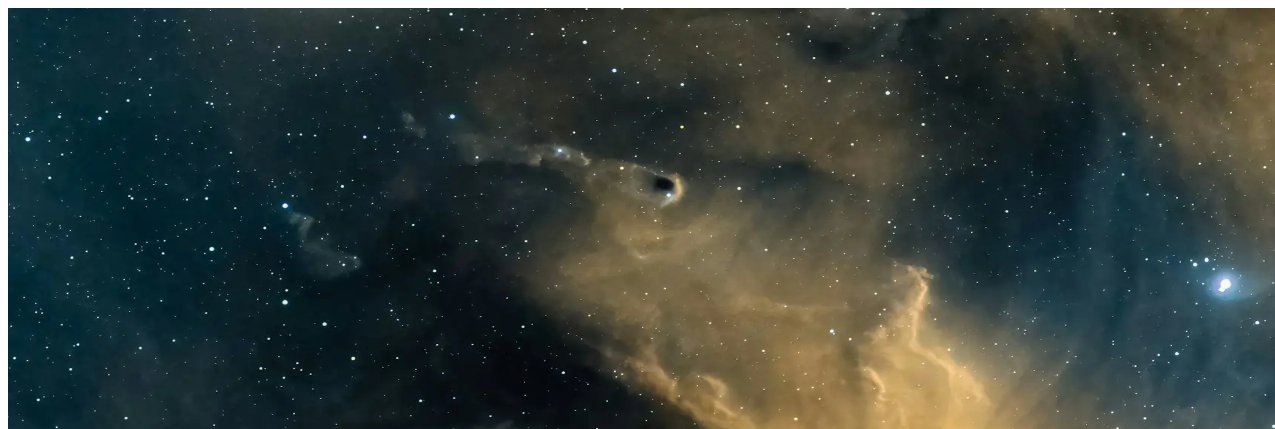 click at bounding box center [28, 3477] 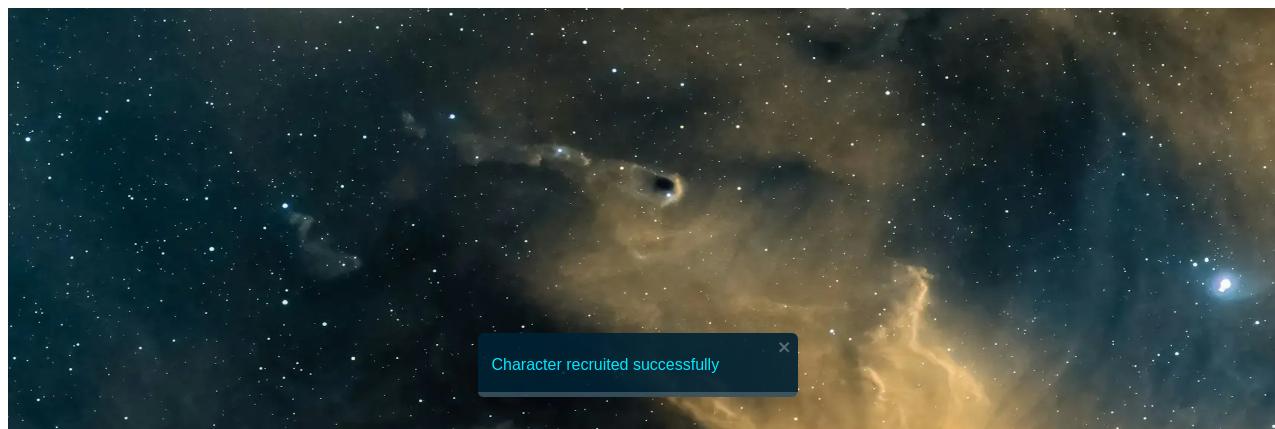 scroll, scrollTop: 290, scrollLeft: 0, axis: vertical 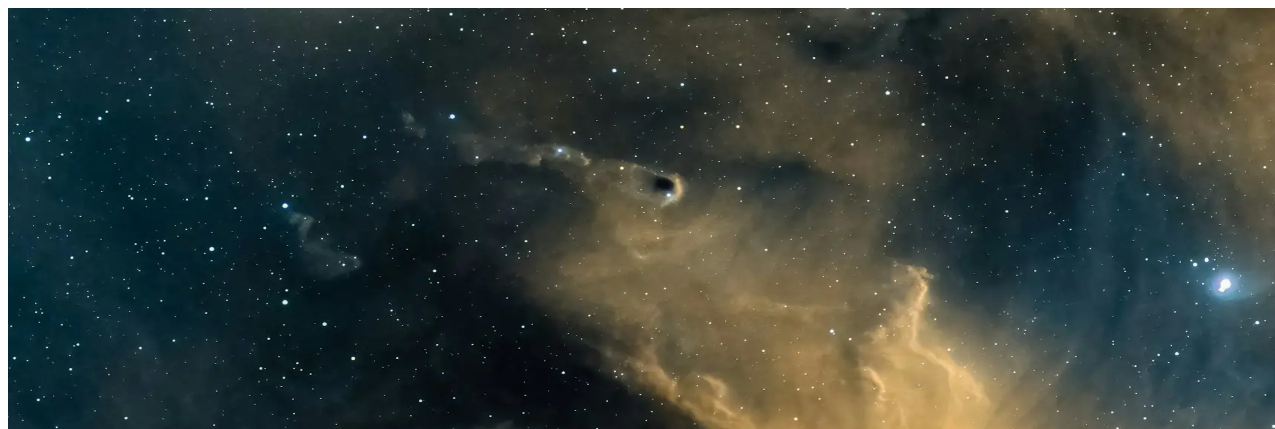 click on "Pickup Recruit" at bounding box center (59, 4345) 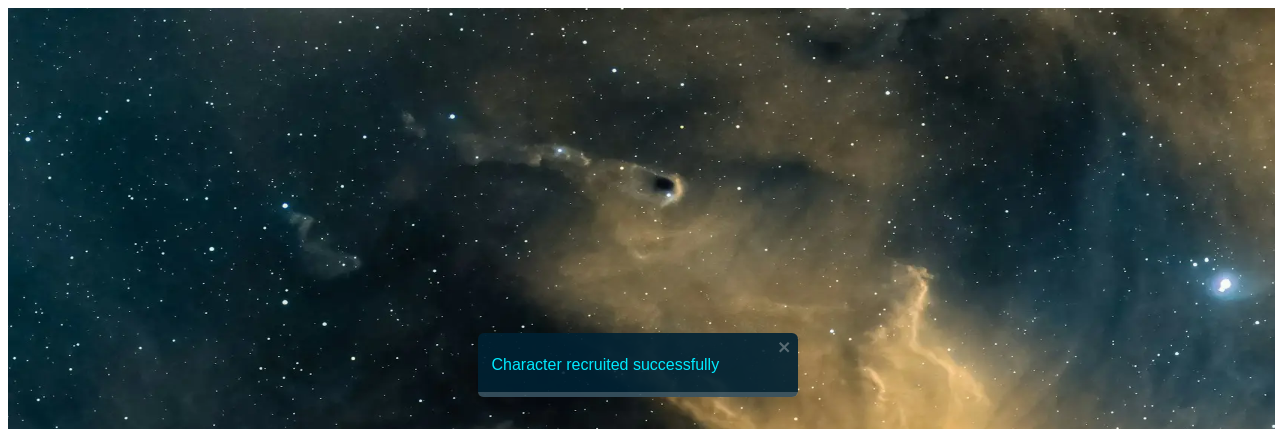 scroll, scrollTop: 468, scrollLeft: 0, axis: vertical 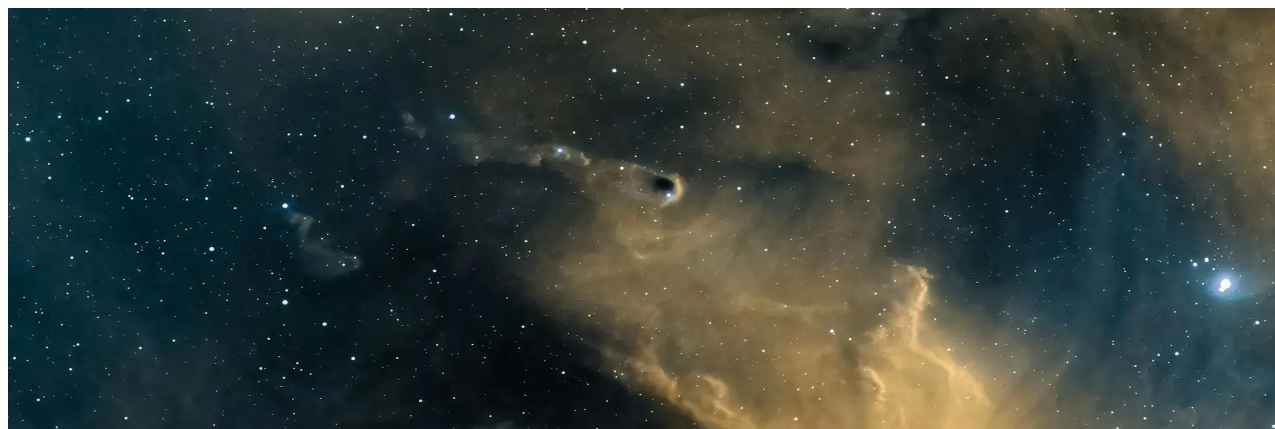 click on "Planet Details  [p]" at bounding box center (64, 4139) 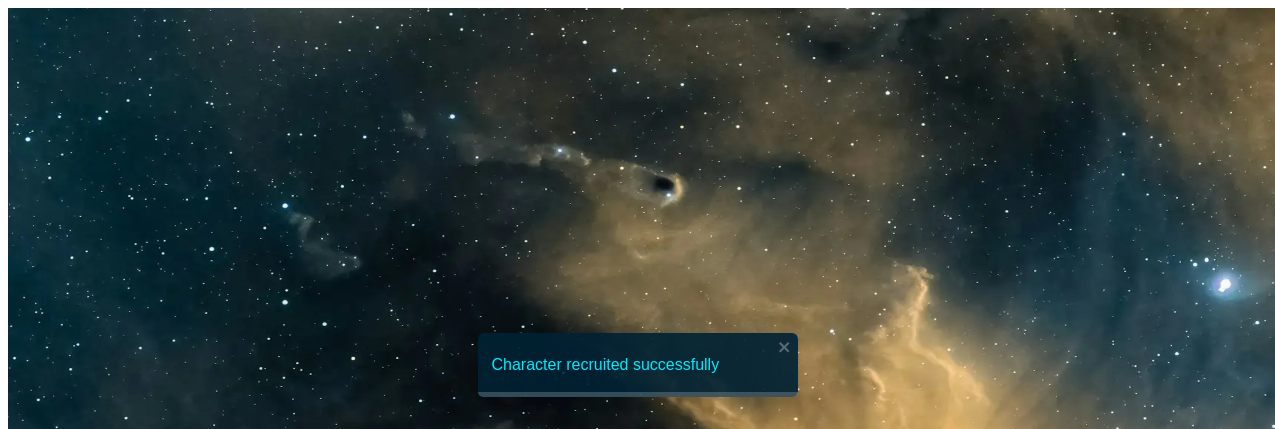 scroll, scrollTop: 347, scrollLeft: 0, axis: vertical 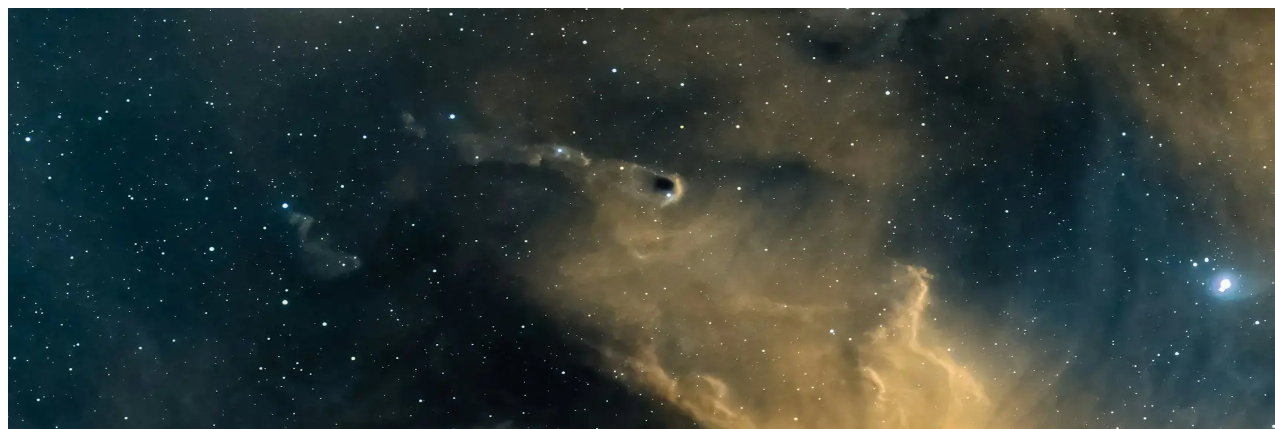 click on "Recruit   Physicist" at bounding box center (65, 4084) 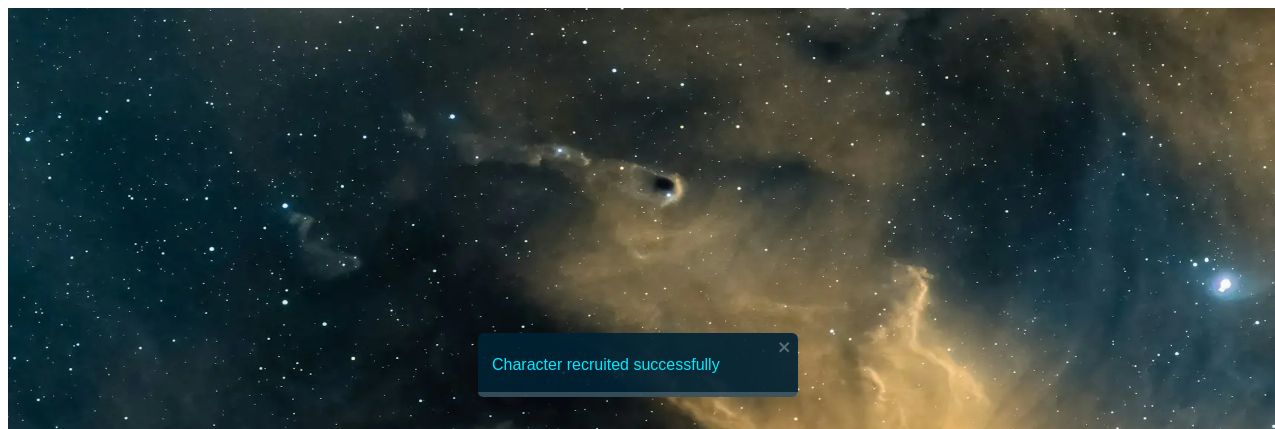 scroll, scrollTop: 828, scrollLeft: 0, axis: vertical 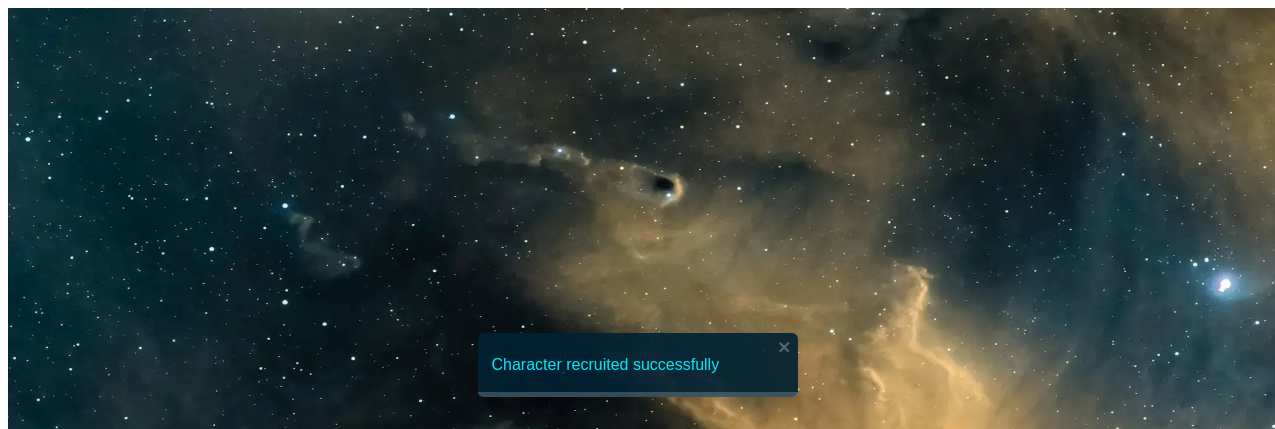 click on "Recruit" at bounding box center (37, 4094) 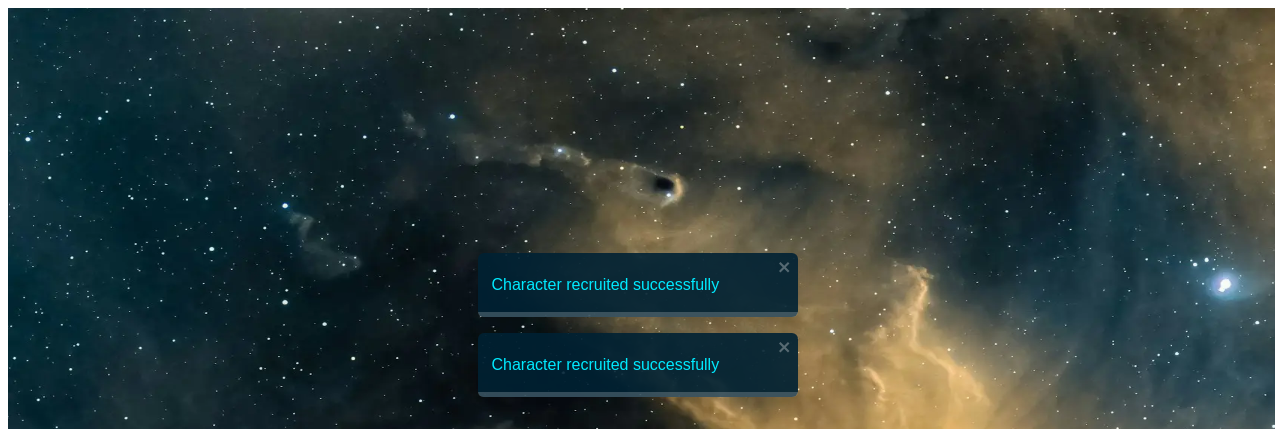 scroll, scrollTop: 440, scrollLeft: 0, axis: vertical 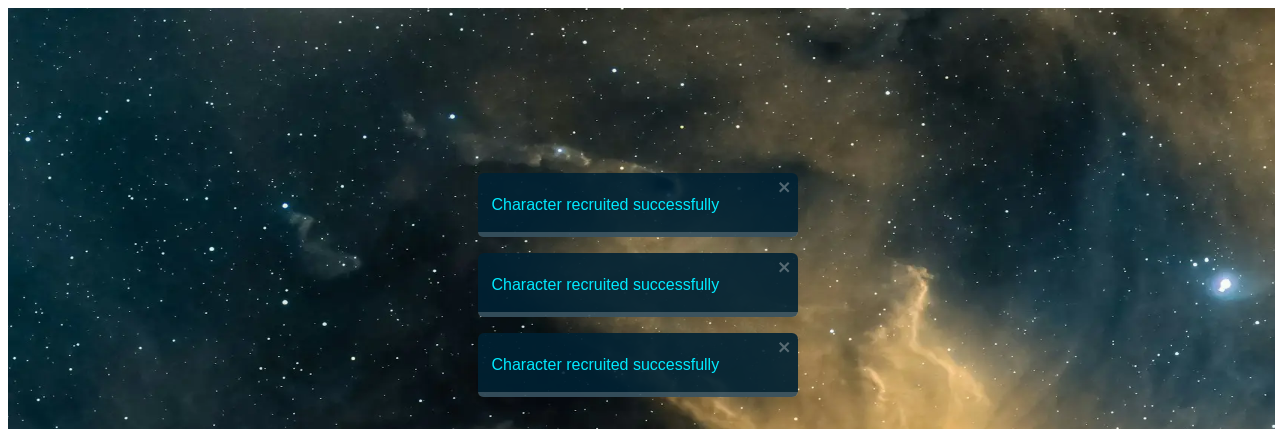 click at bounding box center [28, 3579] 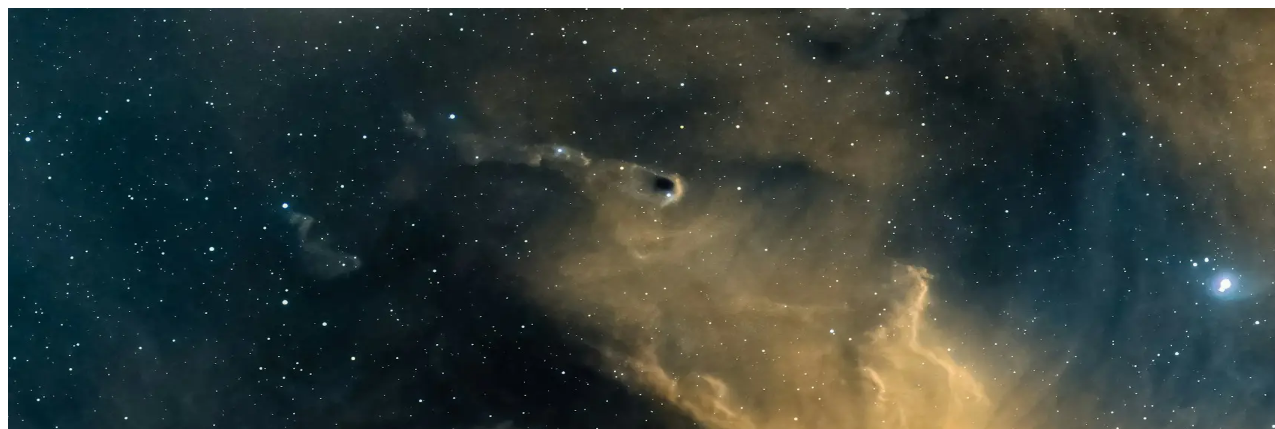 scroll, scrollTop: 144, scrollLeft: 0, axis: vertical 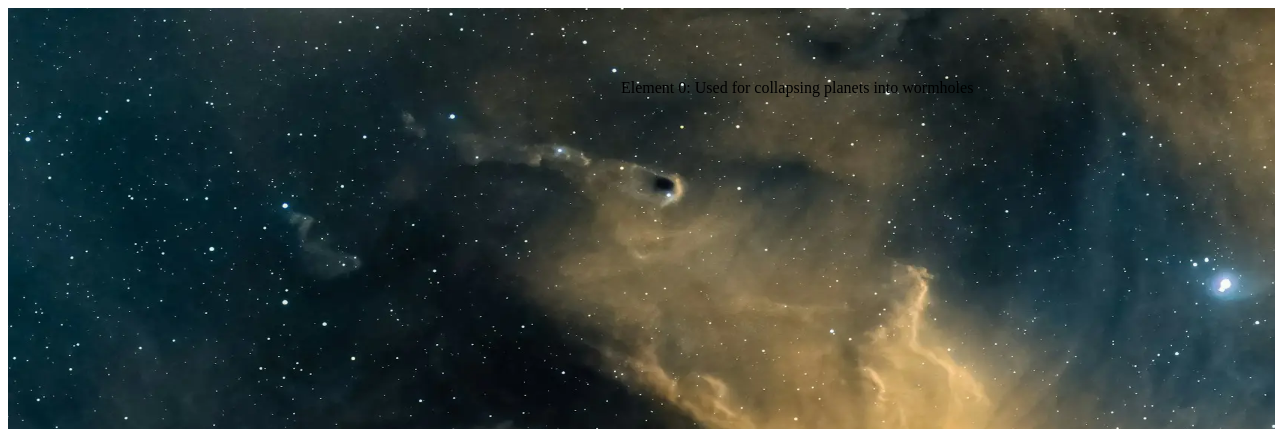 drag, startPoint x: 854, startPoint y: 56, endPoint x: 622, endPoint y: 223, distance: 285.85486 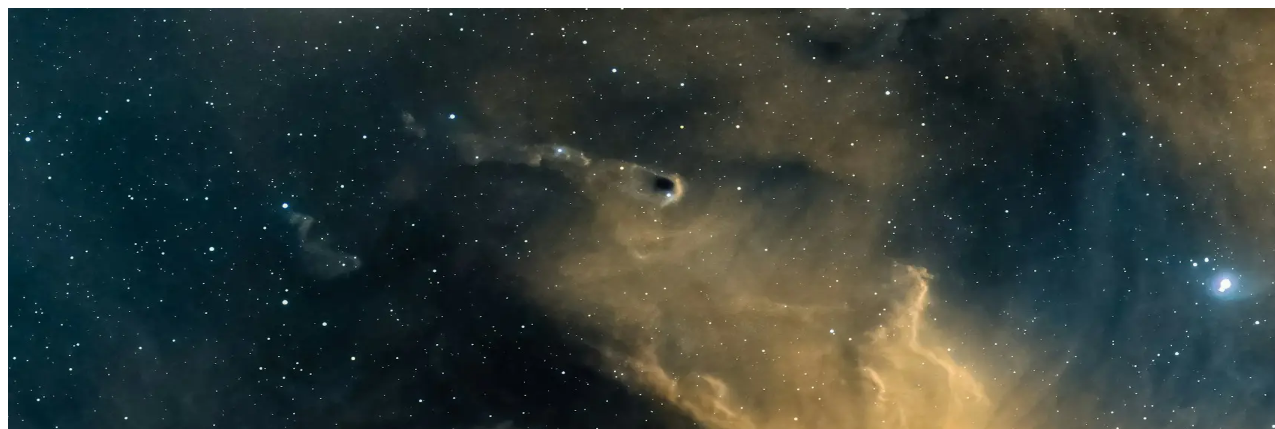 click on "Scan  [s]" at bounding box center (38, 3814) 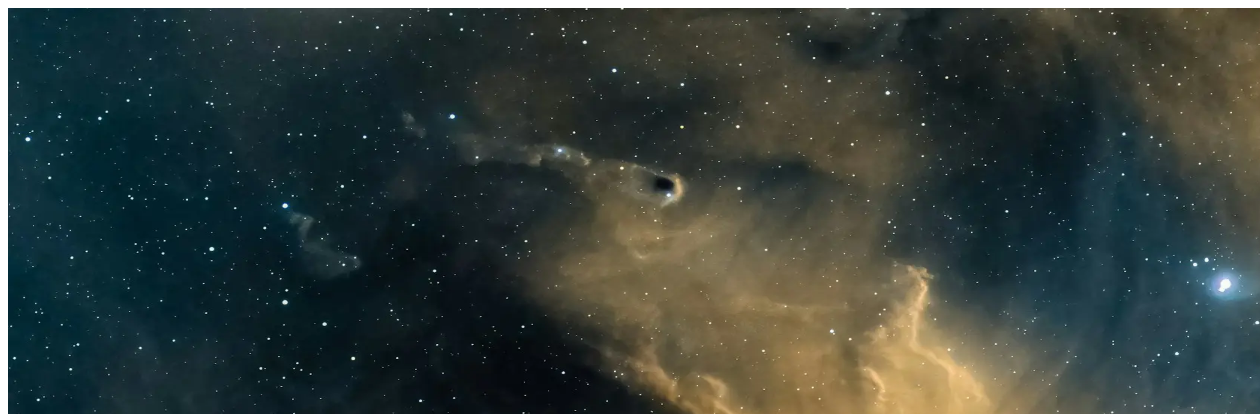 click at bounding box center (46, 1125) 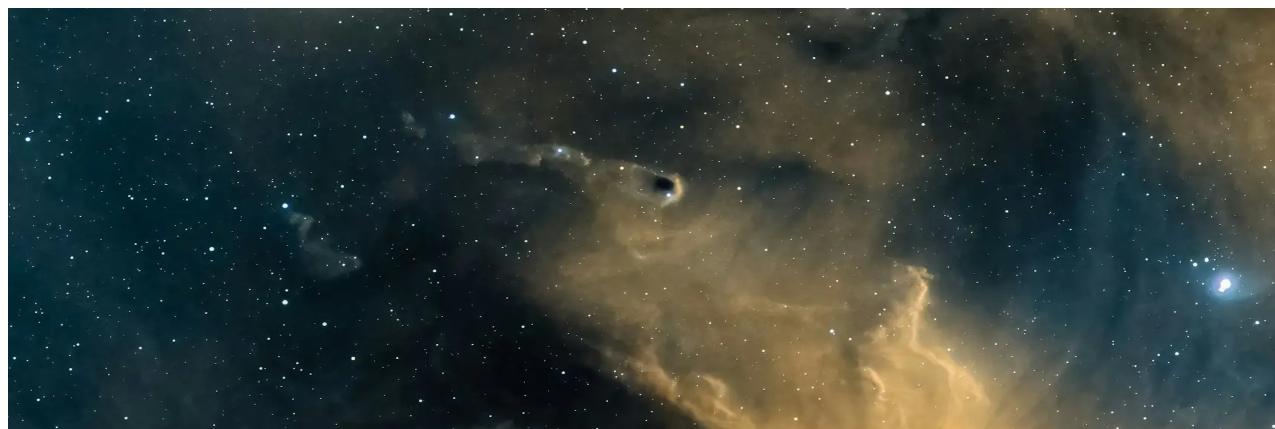 click at bounding box center (31, 3441) 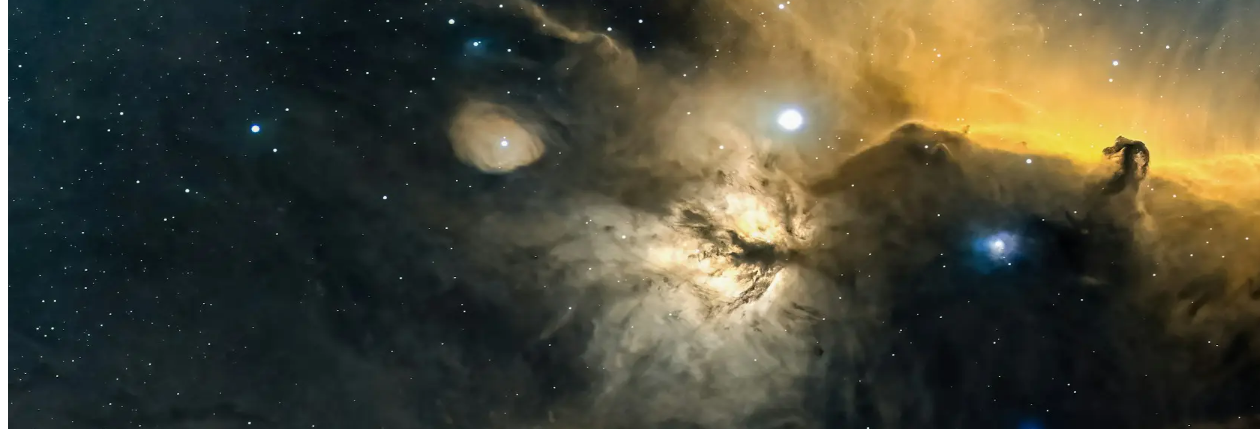 scroll, scrollTop: 547, scrollLeft: 0, axis: vertical 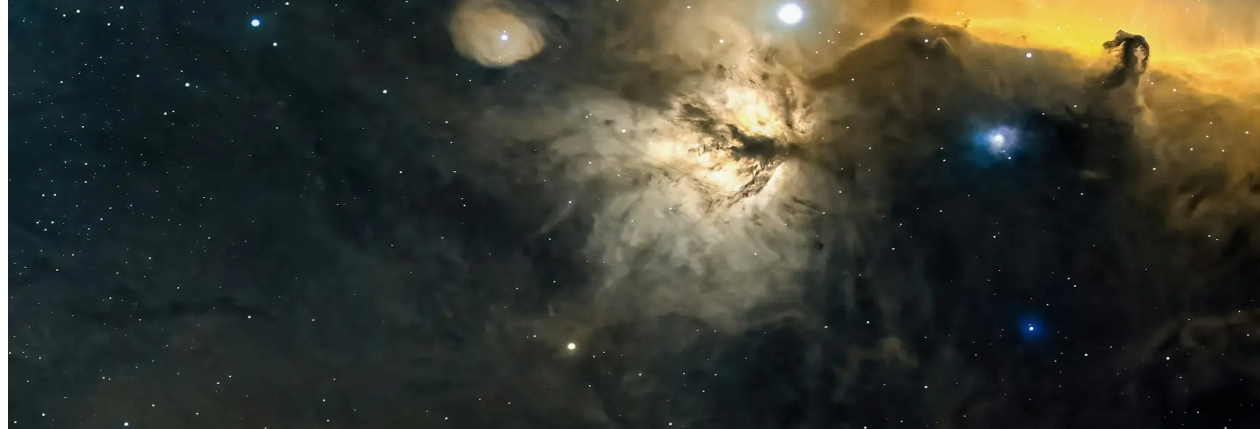 click at bounding box center (28, 738) 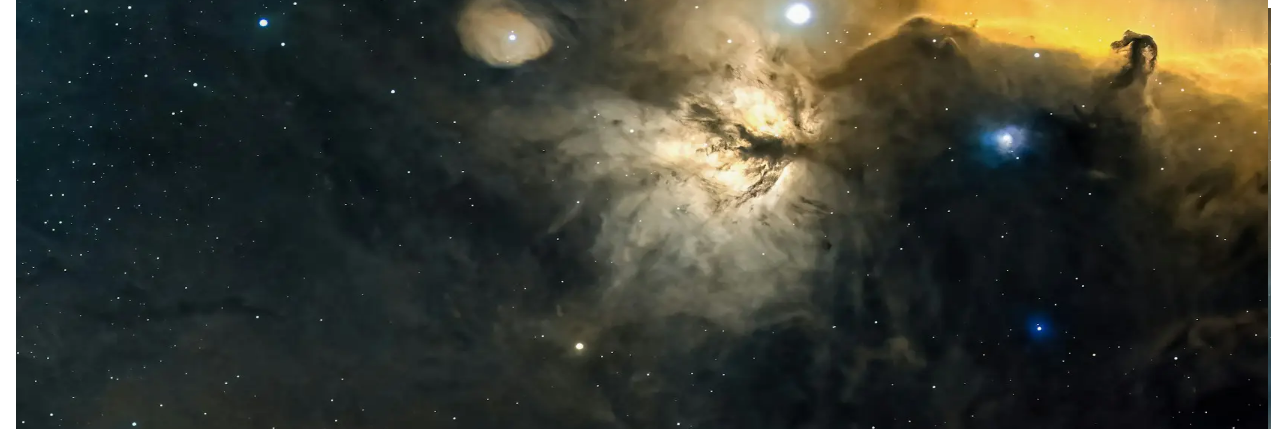 scroll, scrollTop: 0, scrollLeft: 0, axis: both 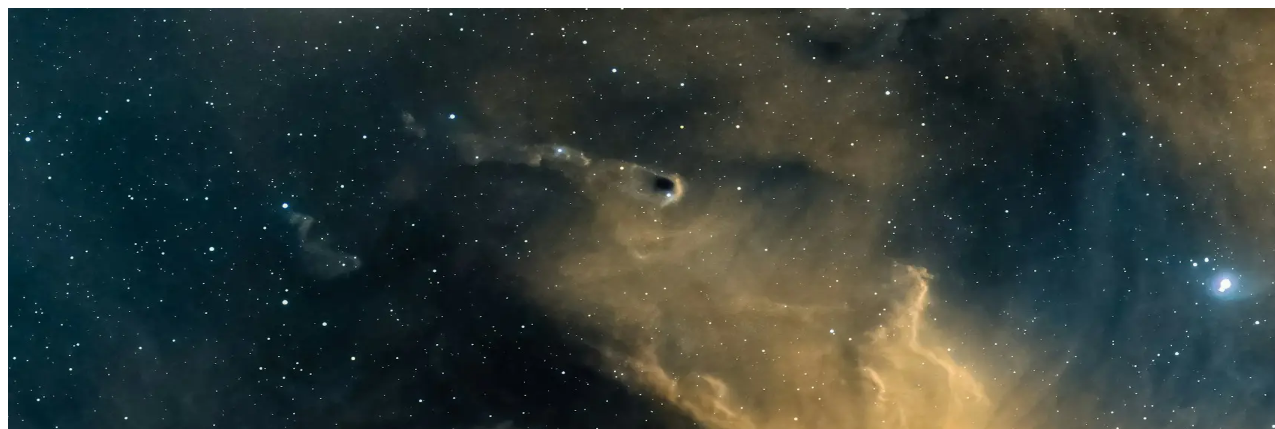 click on "Research  [r]" at bounding box center [110, 3814] 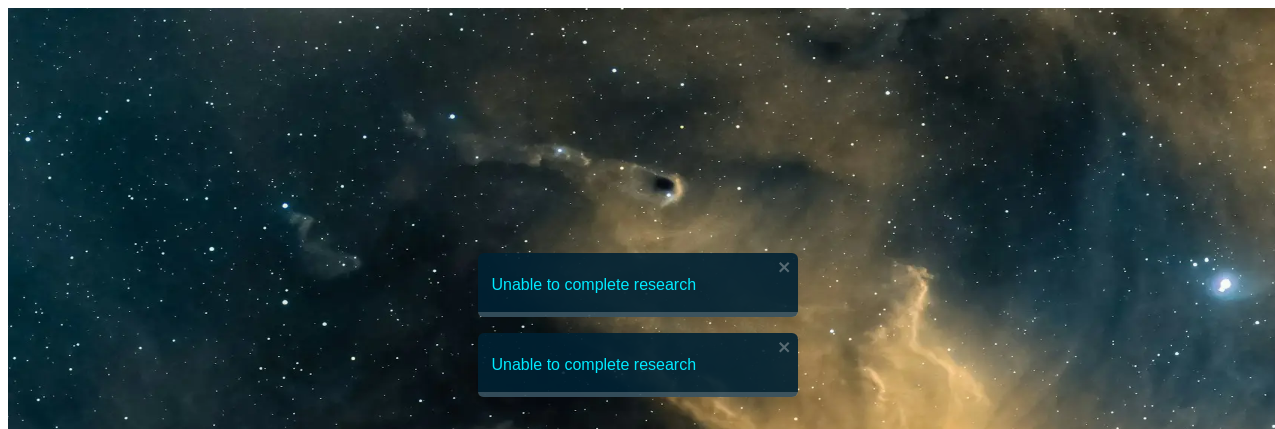 click at bounding box center [28, 3477] 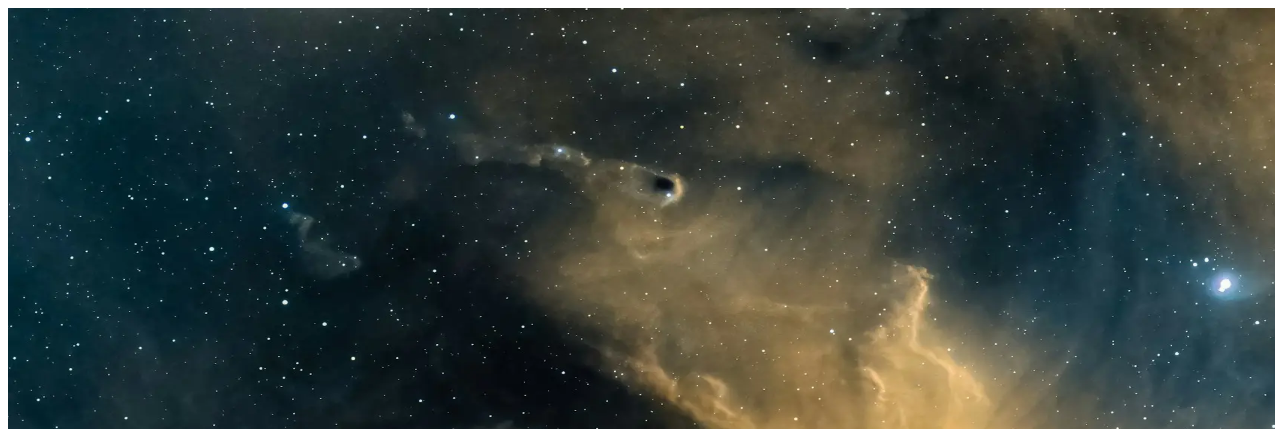 scroll, scrollTop: 465, scrollLeft: 0, axis: vertical 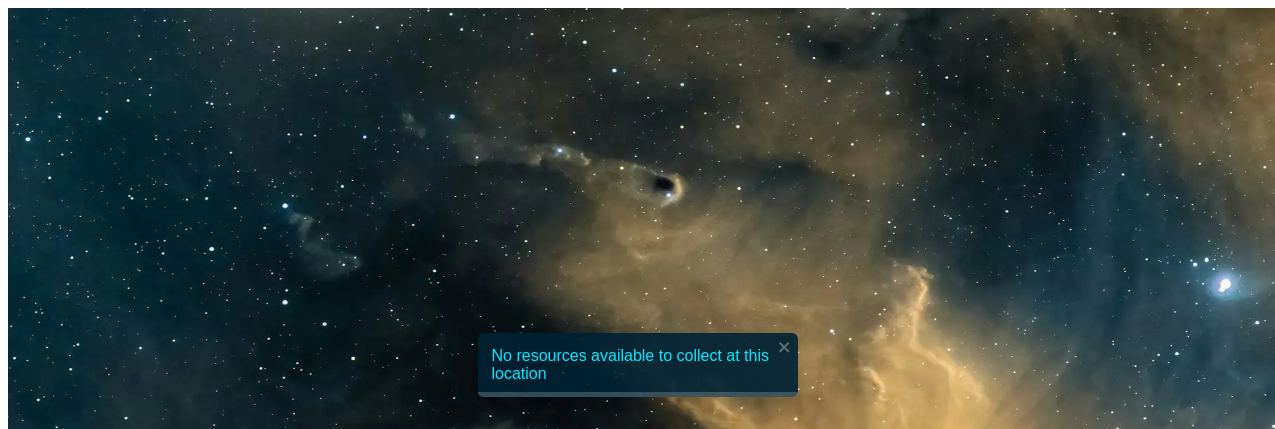 click on "See Results" at bounding box center [52, 3660] 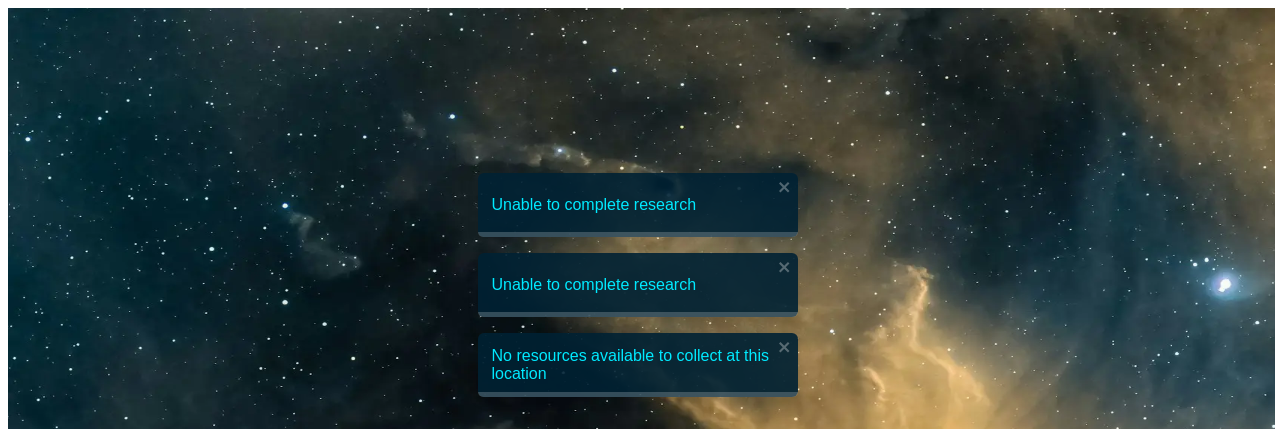 click at bounding box center [637, 3462] 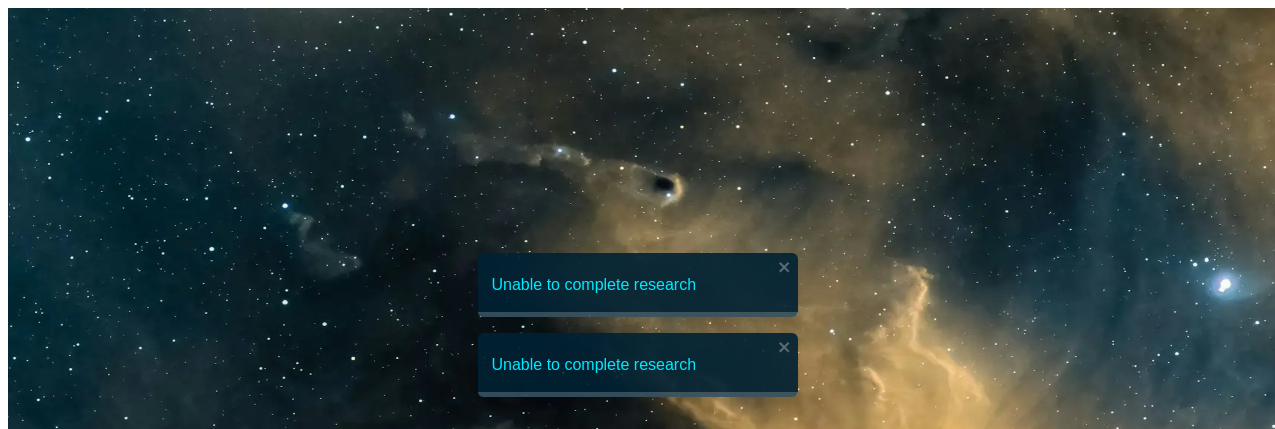 click at bounding box center (637, 3462) 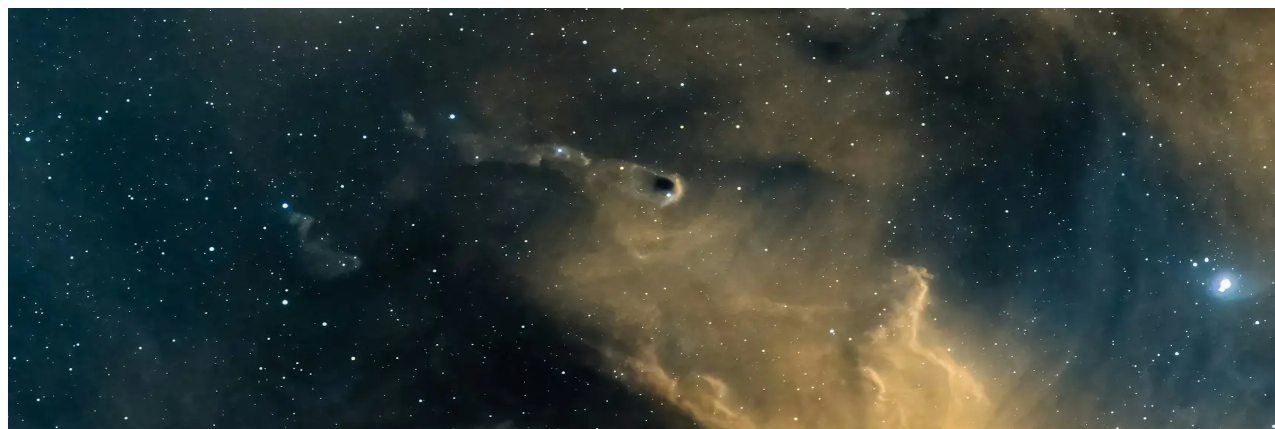 scroll, scrollTop: 0, scrollLeft: 0, axis: both 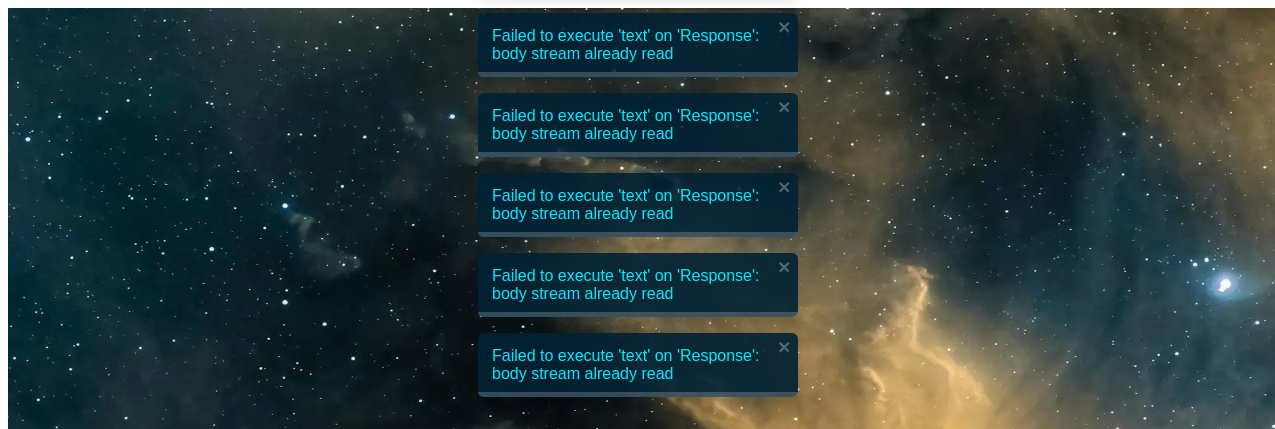 click on "Collect  Raw Materials   [c]" at bounding box center (387, 4120) 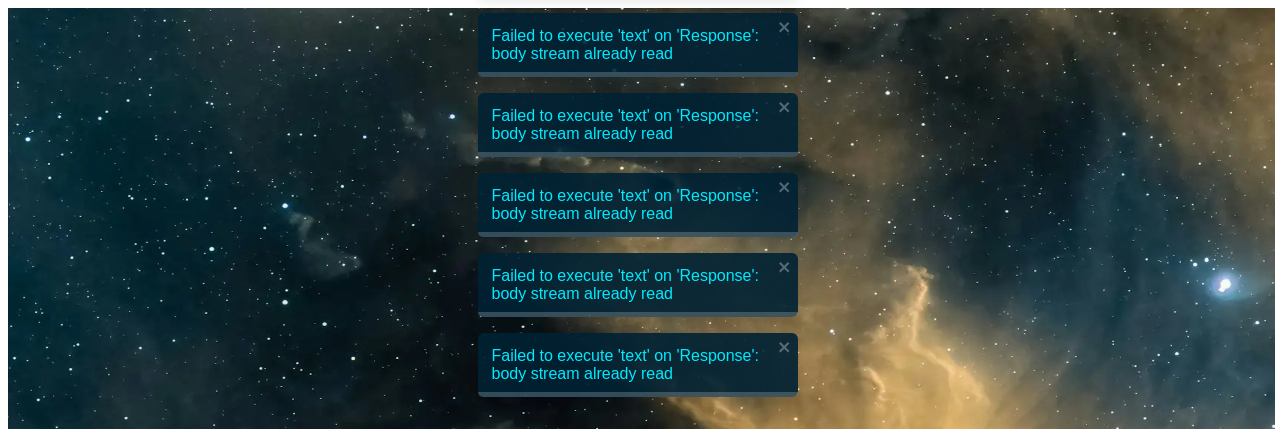 click on "Collect  Raw Materials   [c]" at bounding box center [387, 4120] 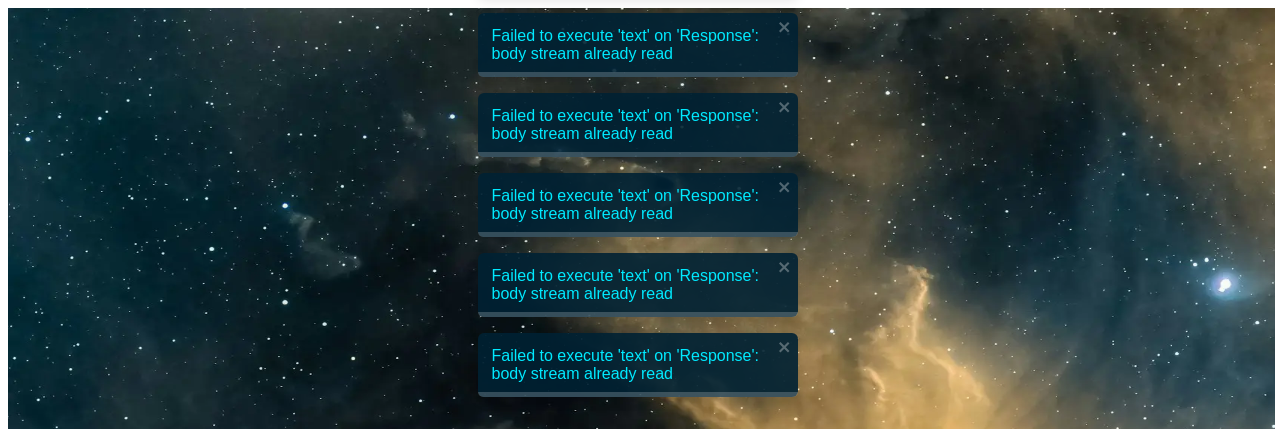 click on "Collect  Raw Materials   [c]" at bounding box center (387, 4120) 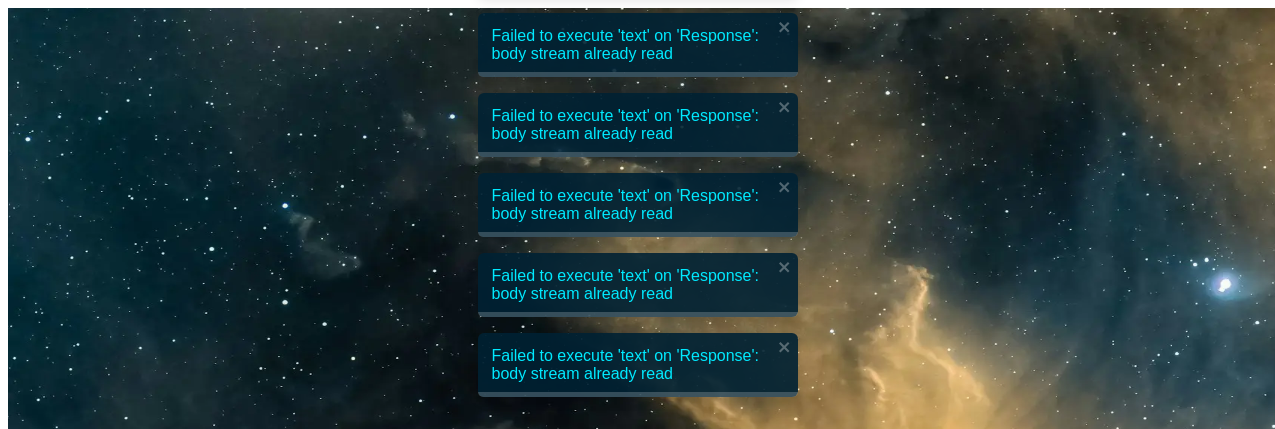 click on "Collect  Raw Materials   [c]" at bounding box center [387, 4120] 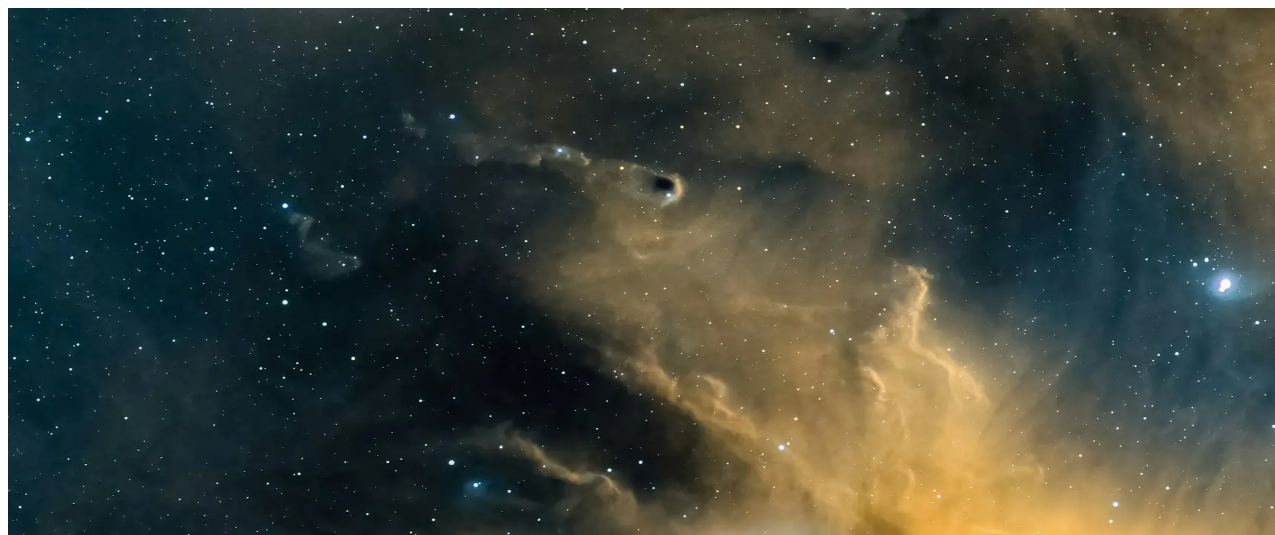 scroll, scrollTop: 244, scrollLeft: 0, axis: vertical 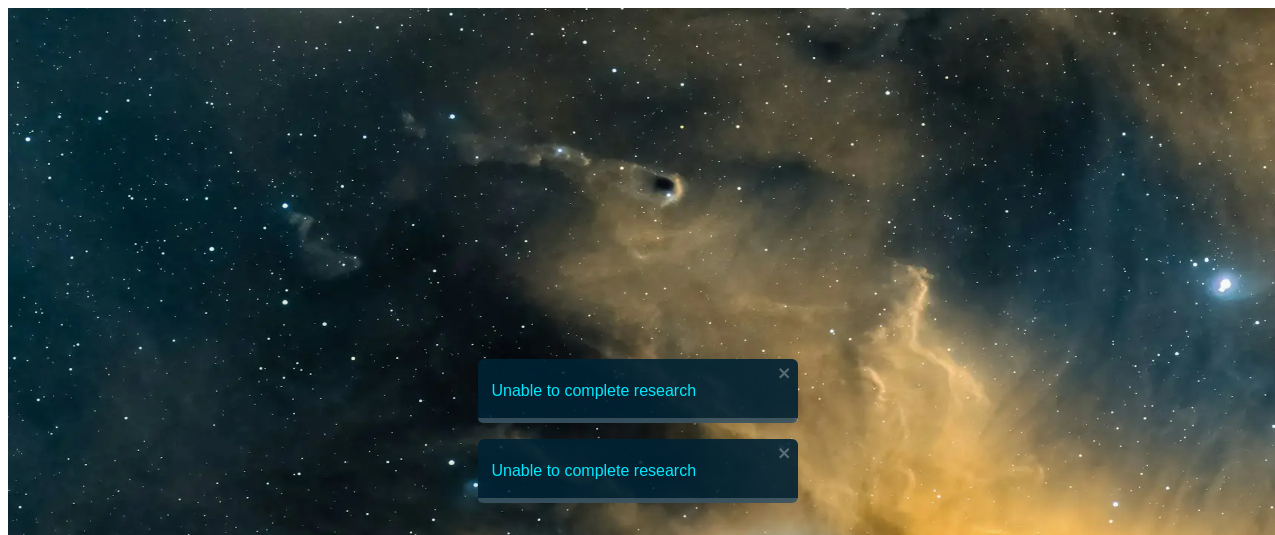 click at bounding box center (28, 3477) 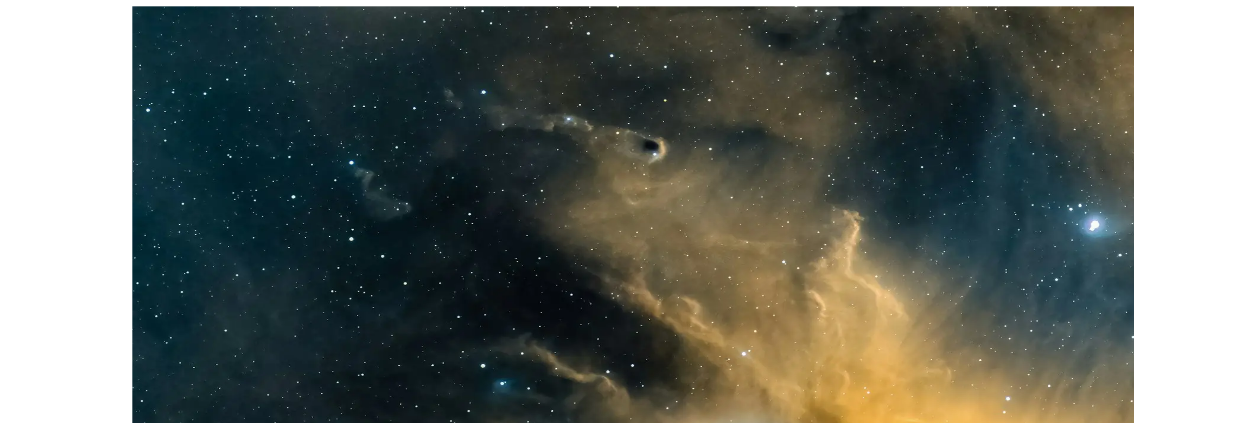 scroll, scrollTop: 0, scrollLeft: 0, axis: both 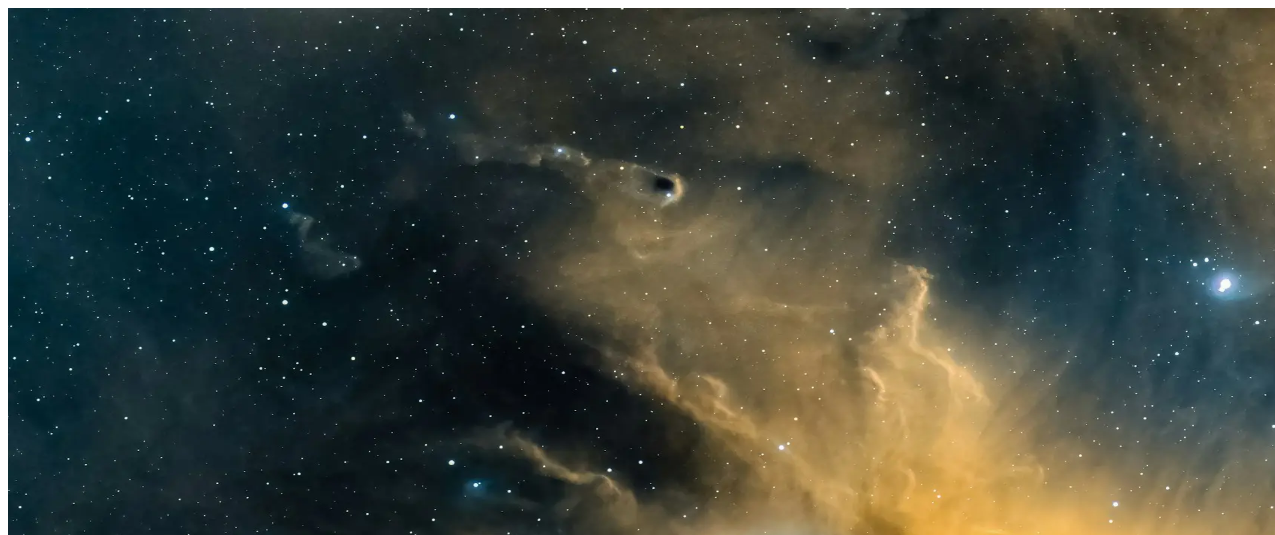 click on "Ship Name" at bounding box center (637, 3471) 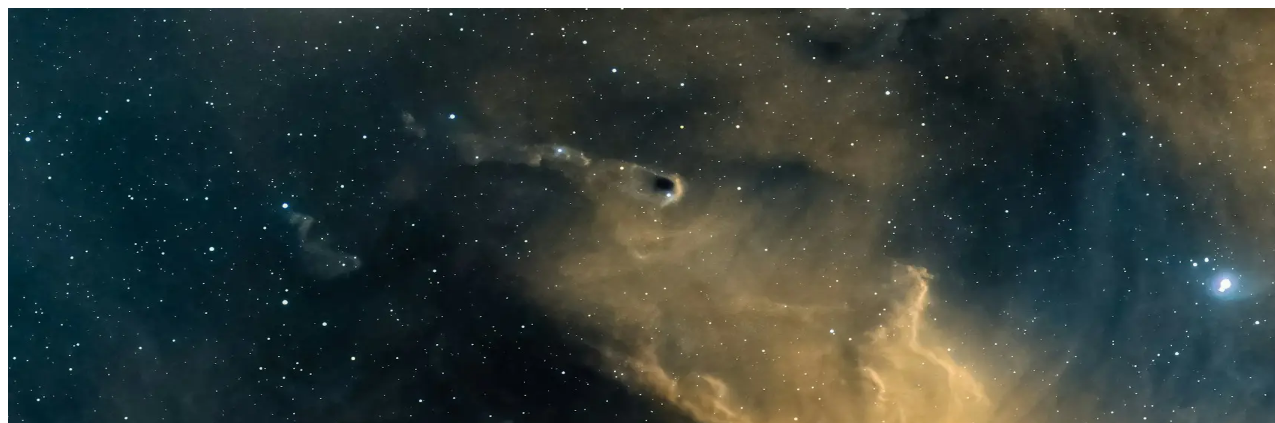click on "Element 0" at bounding box center [637, 3681] 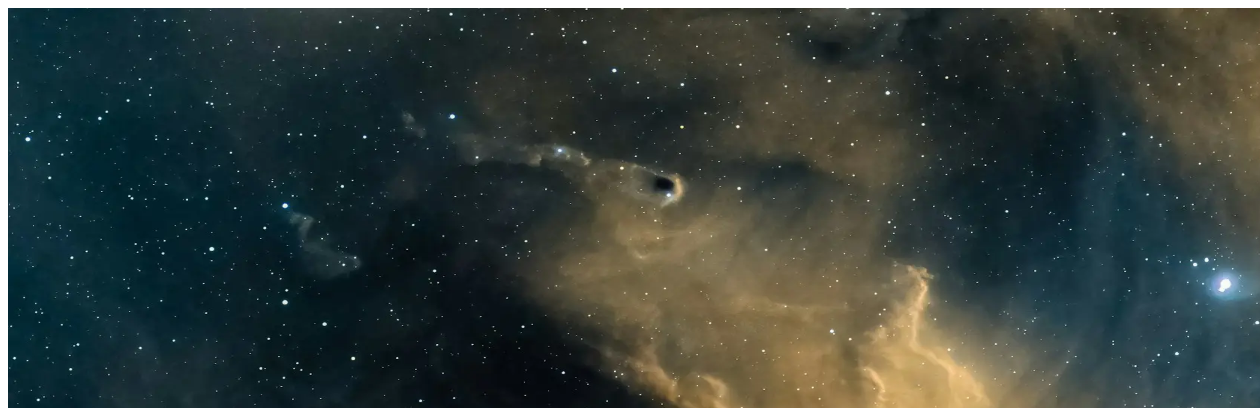 click on "Leaderboard" at bounding box center [87, 1178] 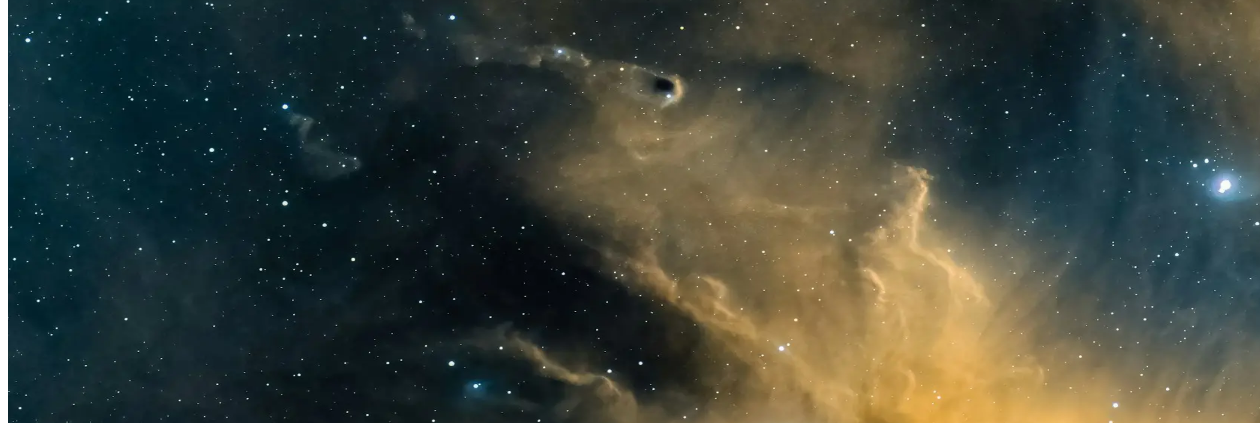 scroll, scrollTop: 100, scrollLeft: 0, axis: vertical 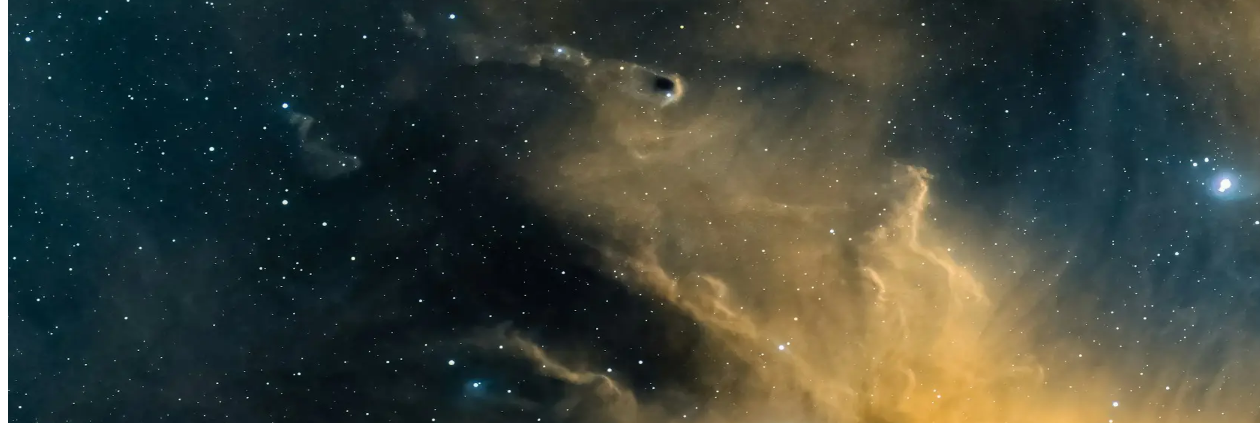click on "Lowdrive" at bounding box center [83, 1123] 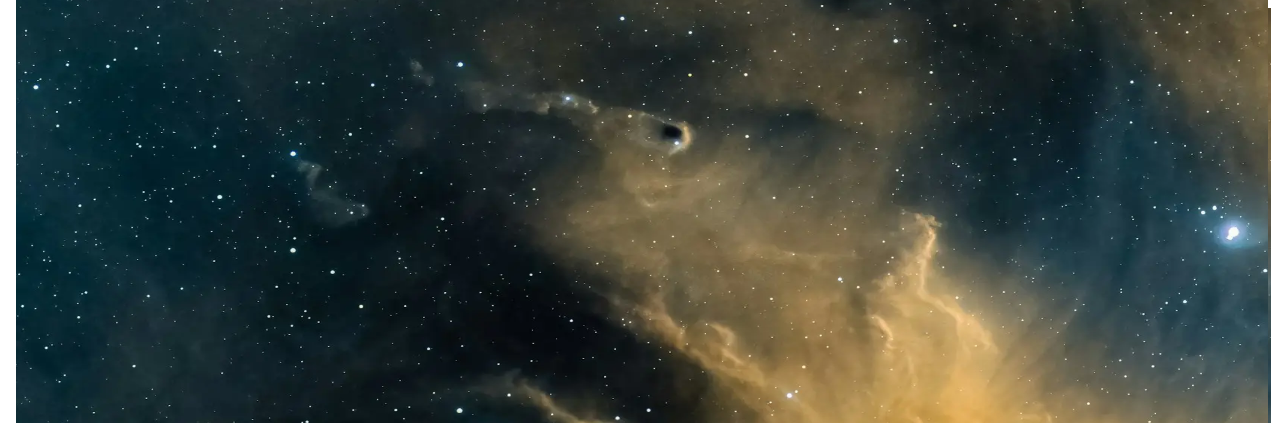 scroll, scrollTop: 0, scrollLeft: 0, axis: both 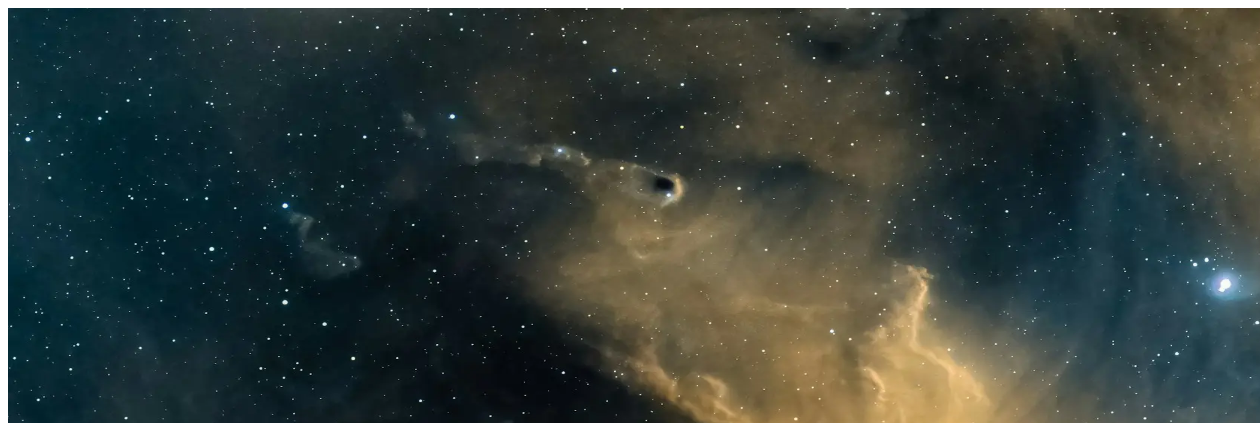 click on "Enter Game" at bounding box center (46, 1180) 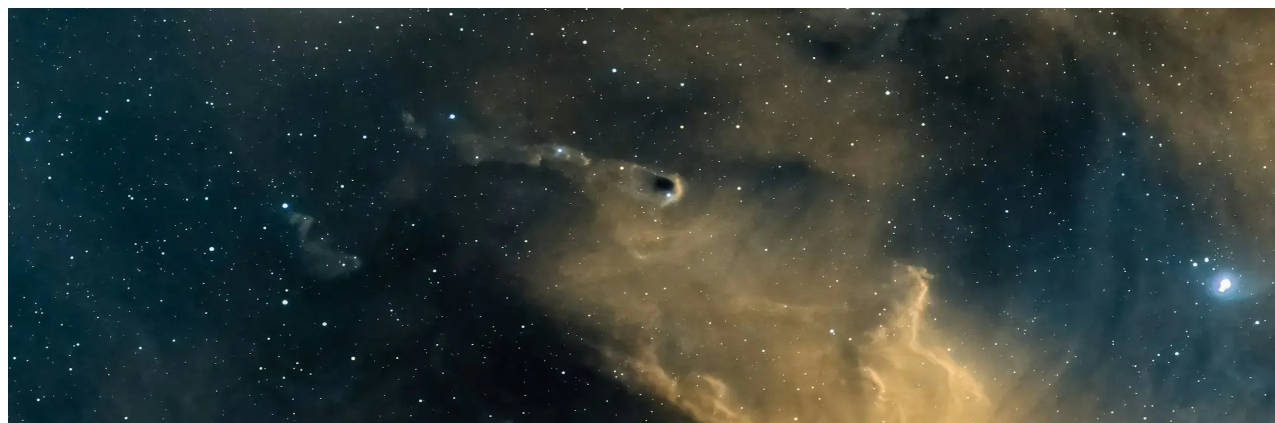 scroll, scrollTop: 406, scrollLeft: 0, axis: vertical 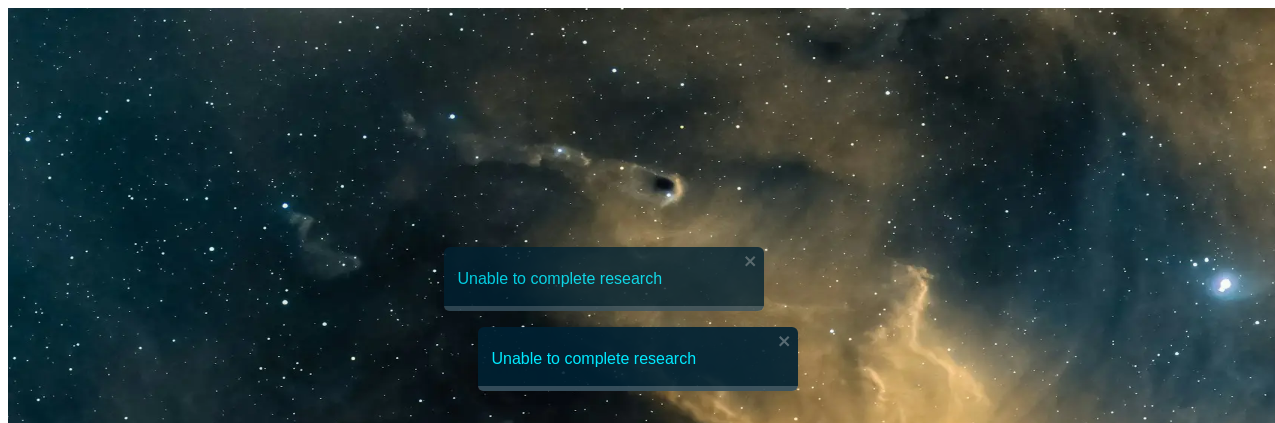 drag, startPoint x: 760, startPoint y: 278, endPoint x: 726, endPoint y: 295, distance: 38.013157 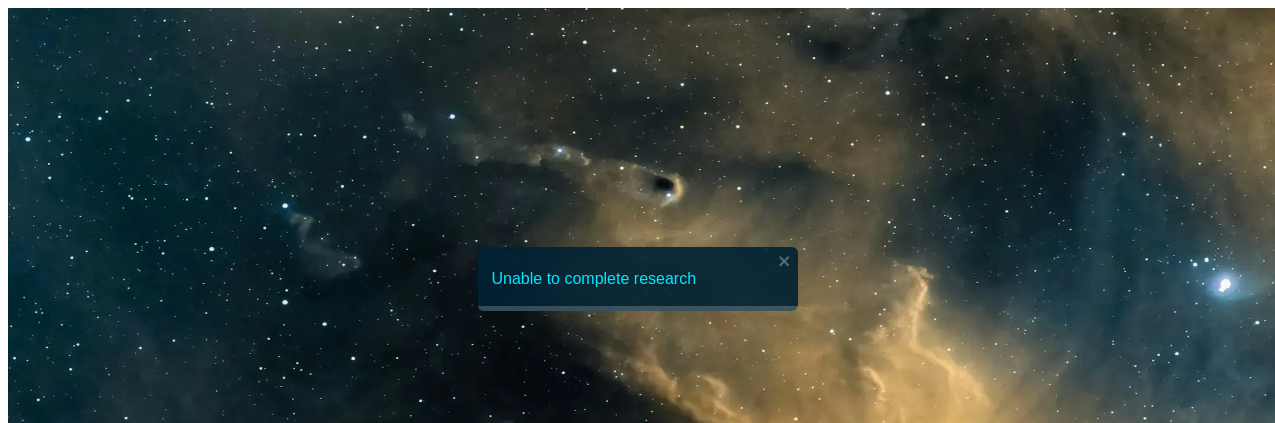 scroll, scrollTop: 0, scrollLeft: 0, axis: both 